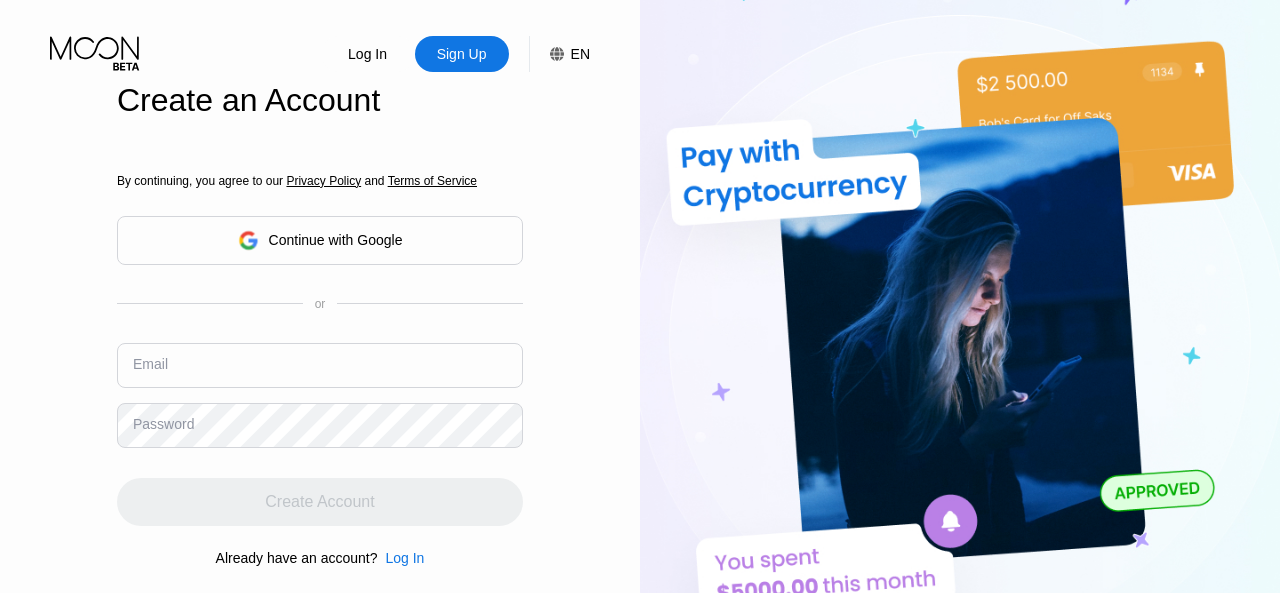 click on "By continuing, you agree to our   Privacy Policy   and   Terms of Service Continue with Google or Email Password Create Account Already have an account? Log In" at bounding box center [320, 369] 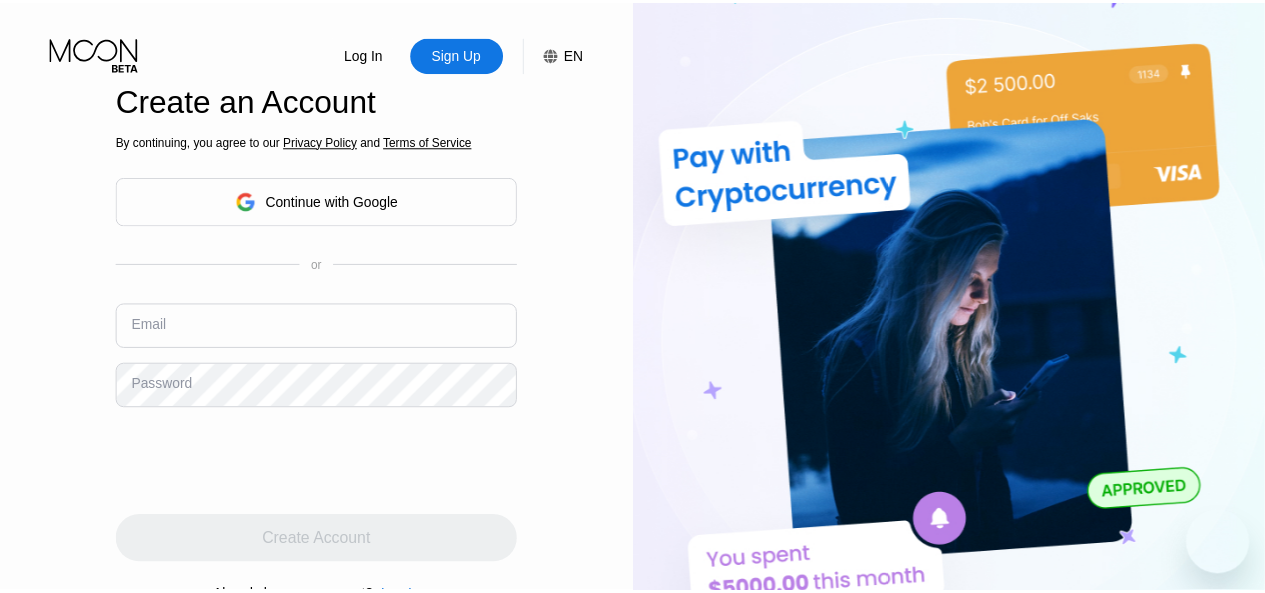 scroll, scrollTop: 0, scrollLeft: 0, axis: both 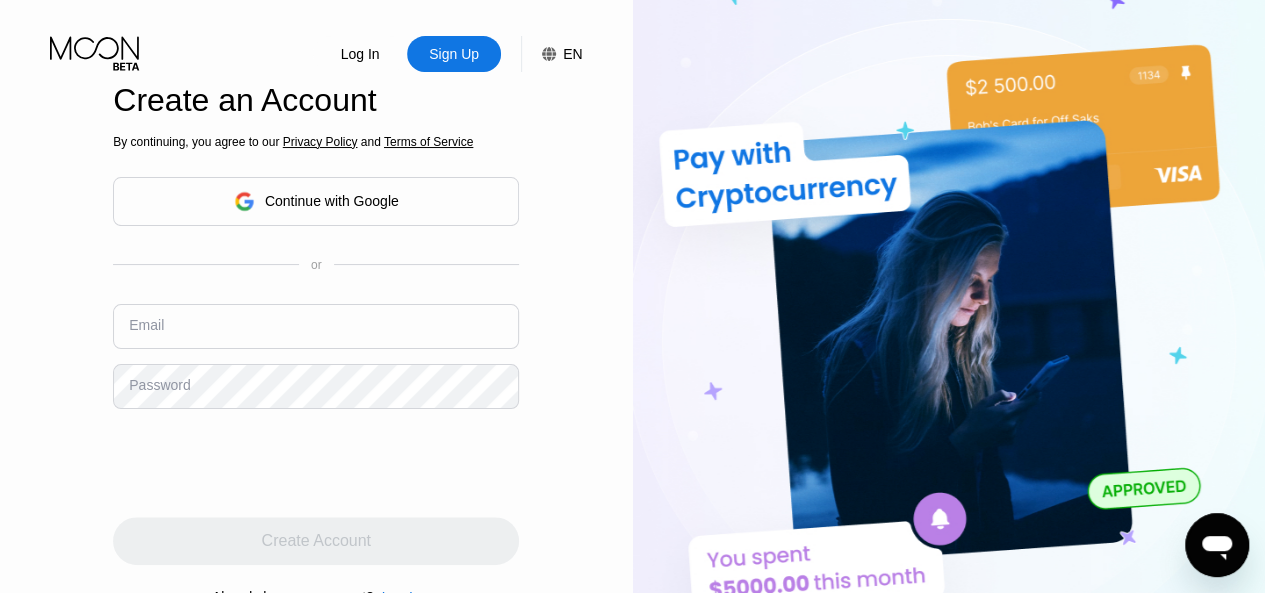 click on "Continue with Google" at bounding box center [332, 201] 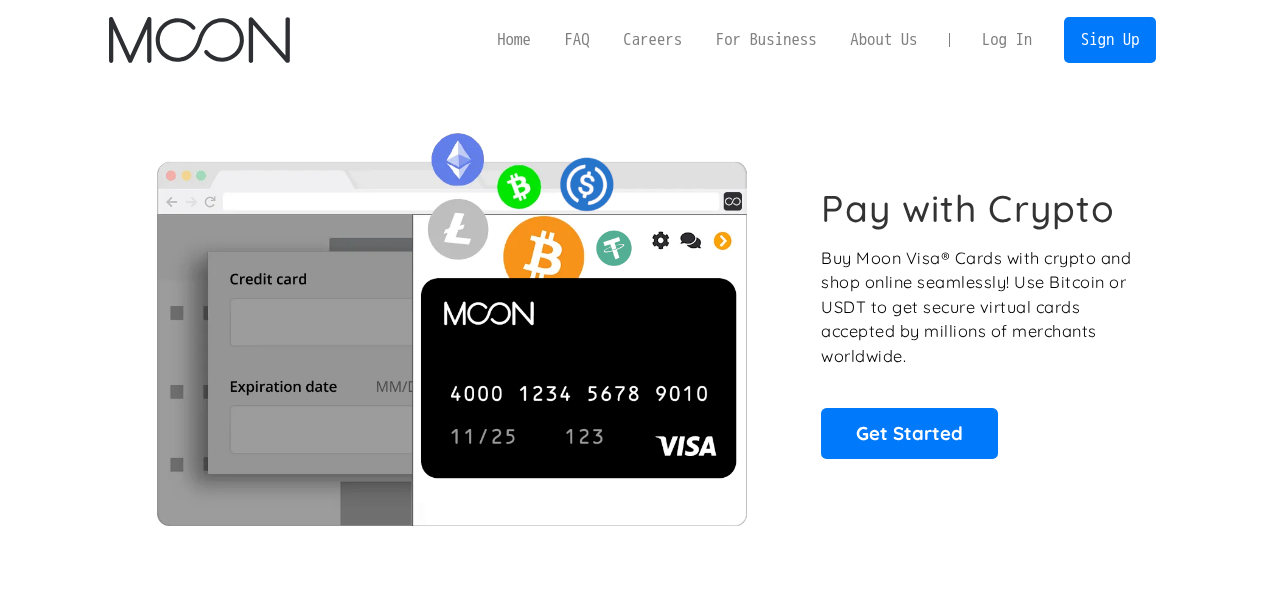 scroll, scrollTop: 0, scrollLeft: 0, axis: both 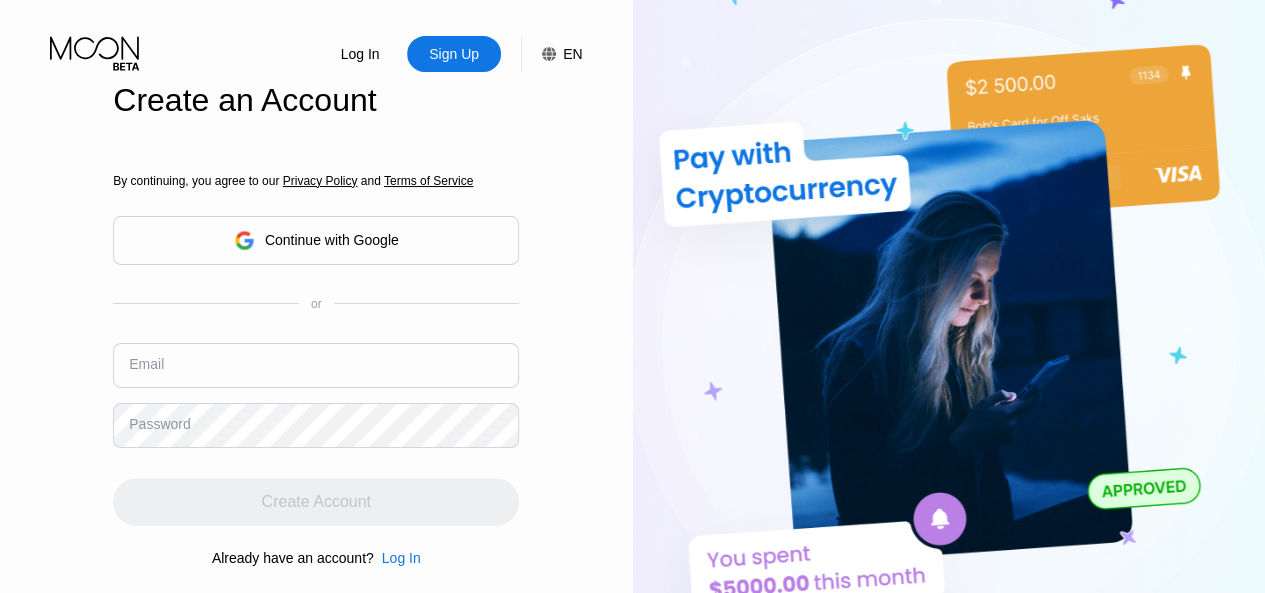 click at bounding box center (316, 365) 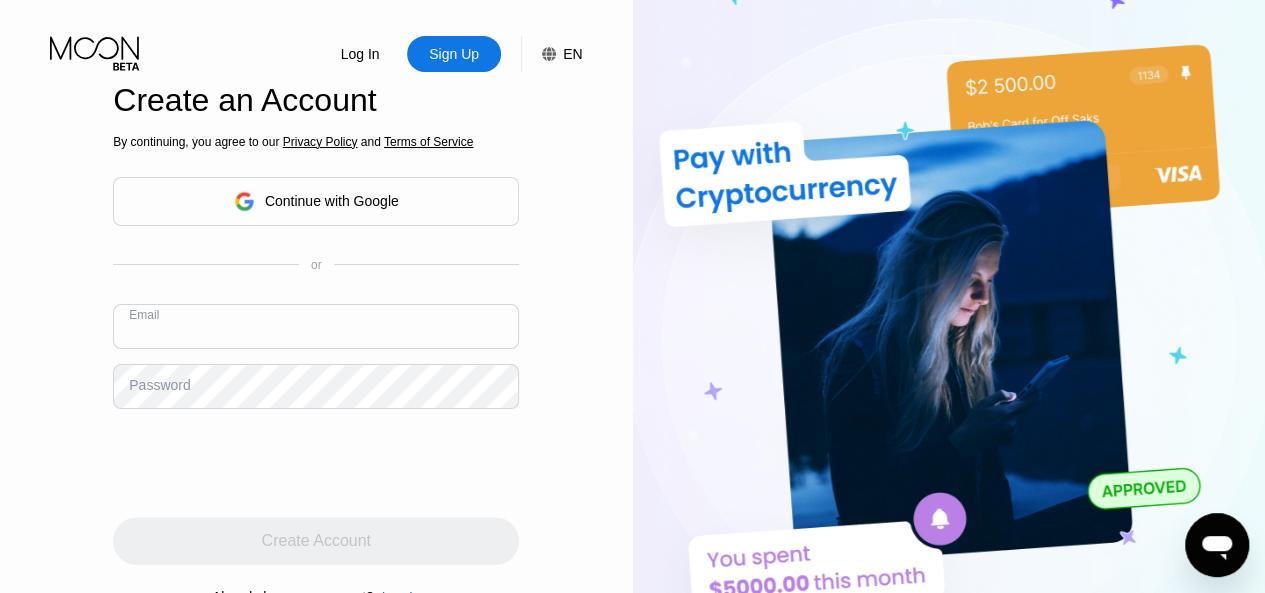 scroll, scrollTop: 0, scrollLeft: 0, axis: both 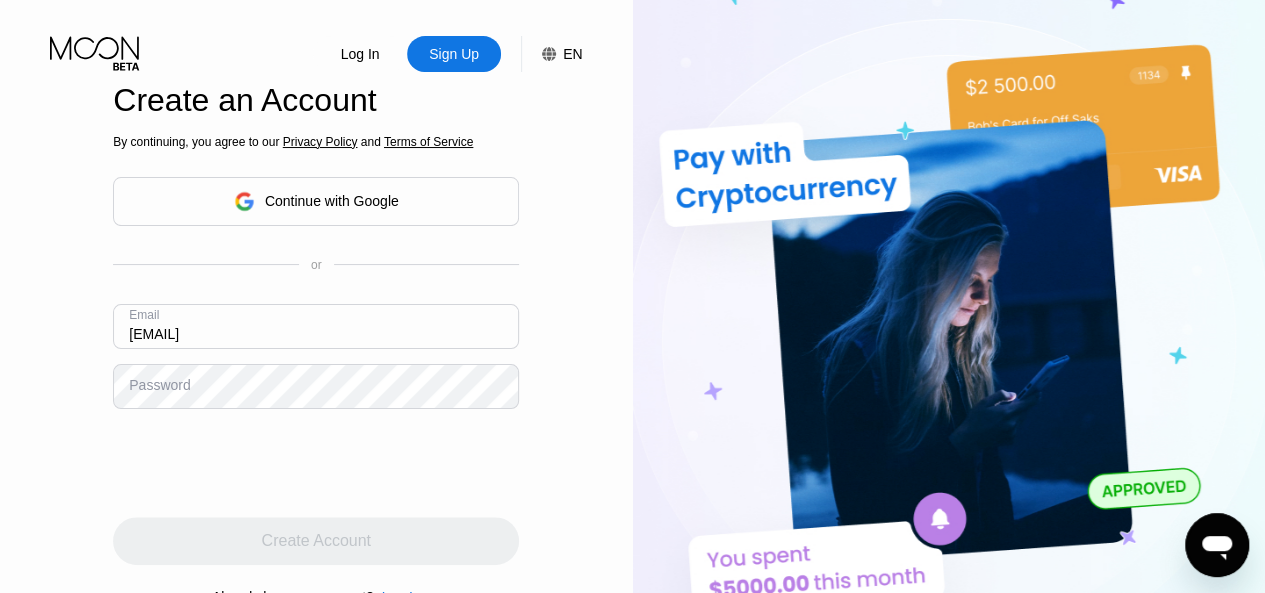 type on "mahmood.talebiyan4356@example.com" 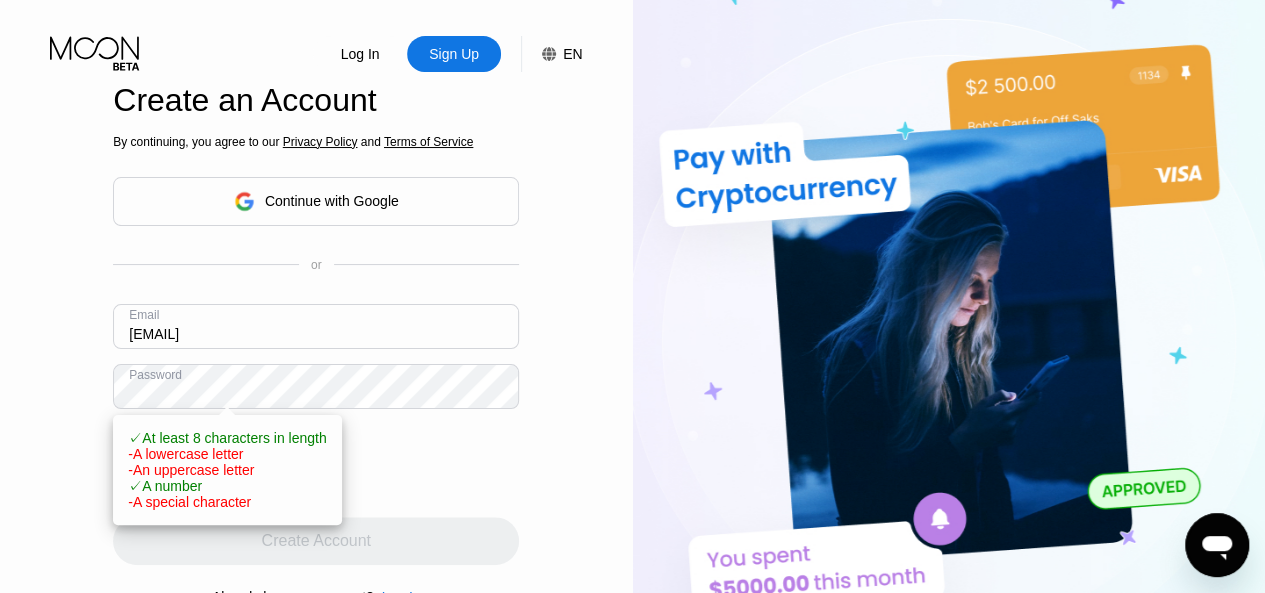 click on "Log In Sign Up EN Language Select an item Save Create an Account By continuing, you agree to our   Privacy Policy   and   Terms of Service Continue with Google or Email mahmood.talebiyan4356@gmail.com Password ✓  At least 8 characters in length -  A lowercase letter -  An uppercase letter ✓  A number -  A special character Create Account Already have an account? Log In" at bounding box center [316, 326] 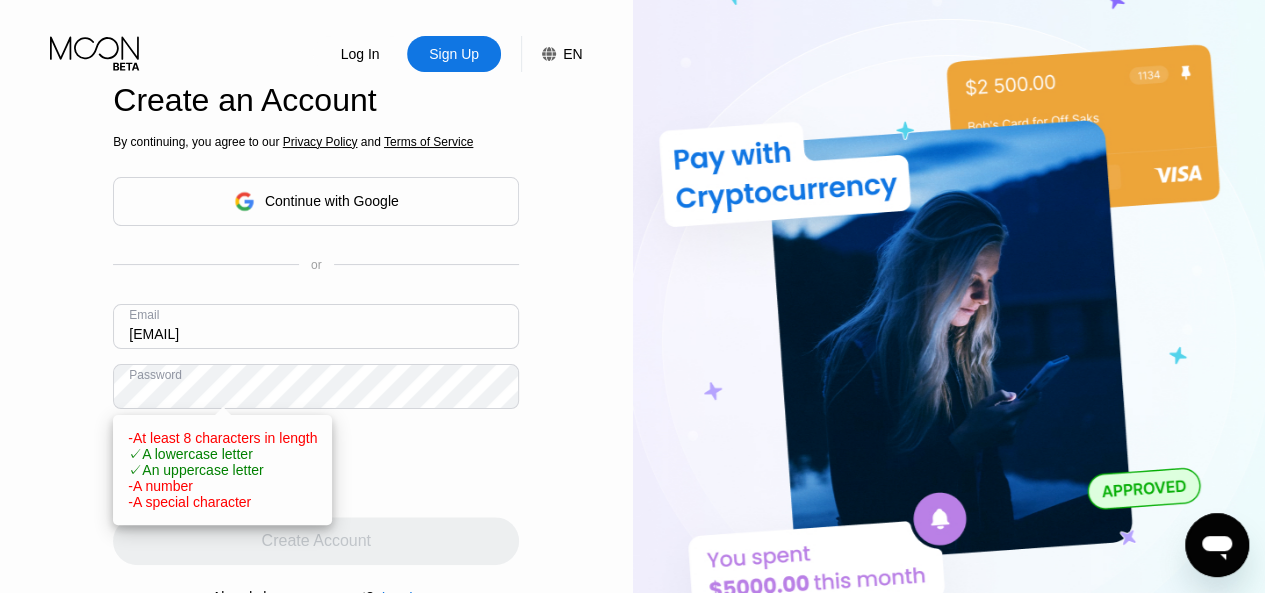 click at bounding box center (316, 463) 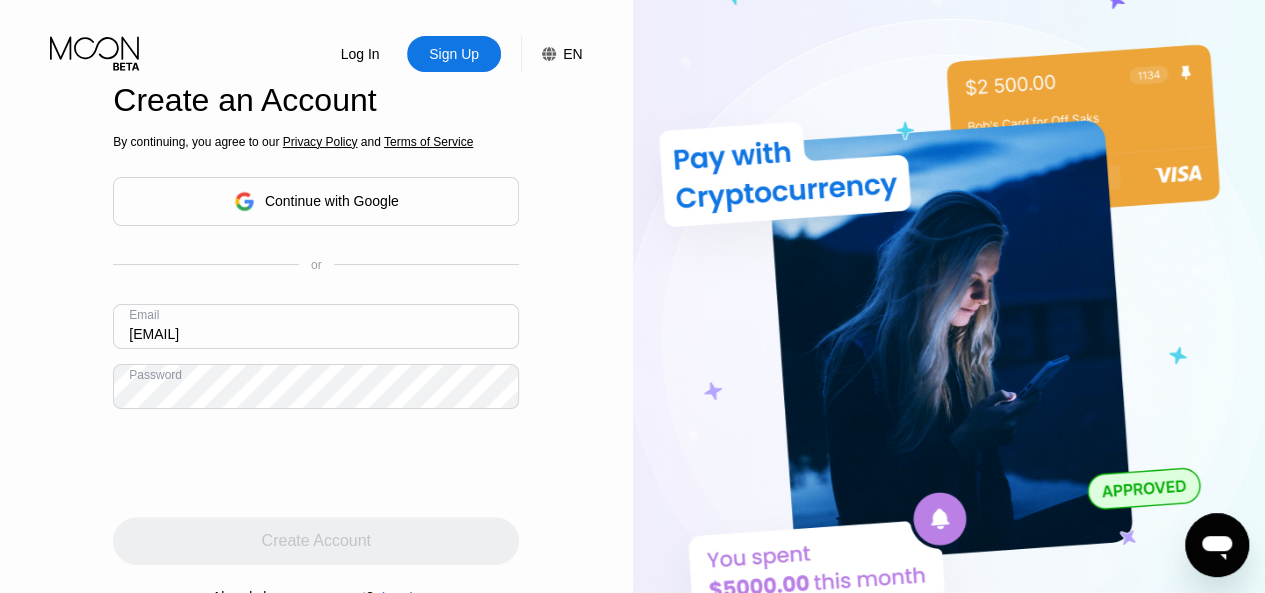 click on "Password" at bounding box center (155, 375) 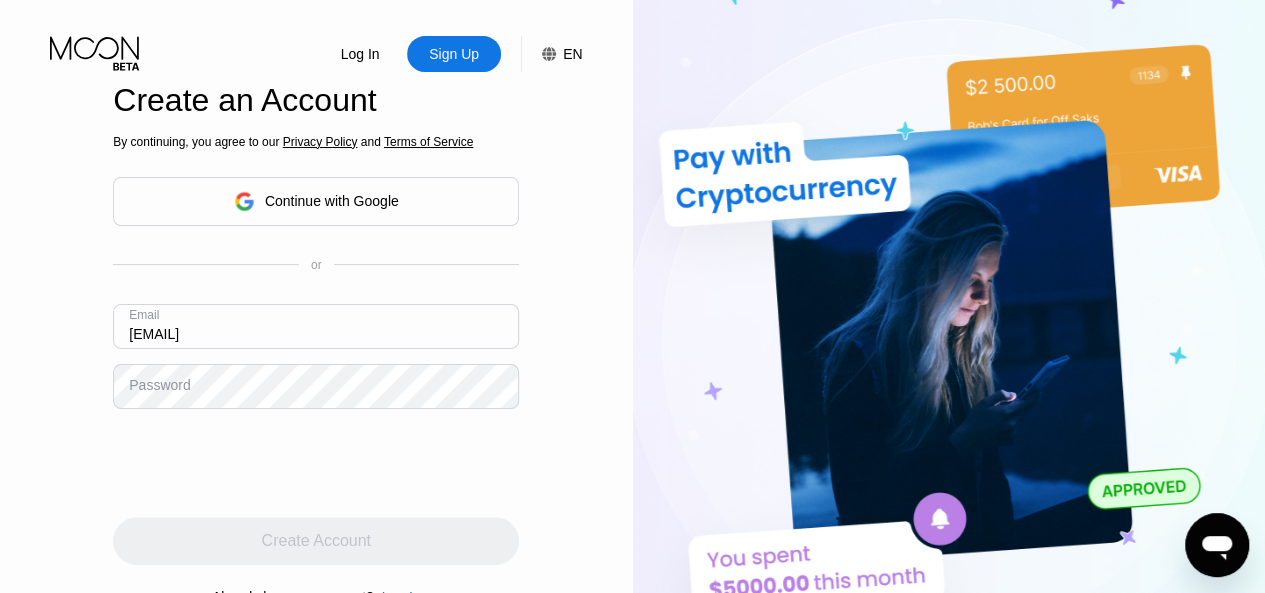 click on "Password" at bounding box center [159, 385] 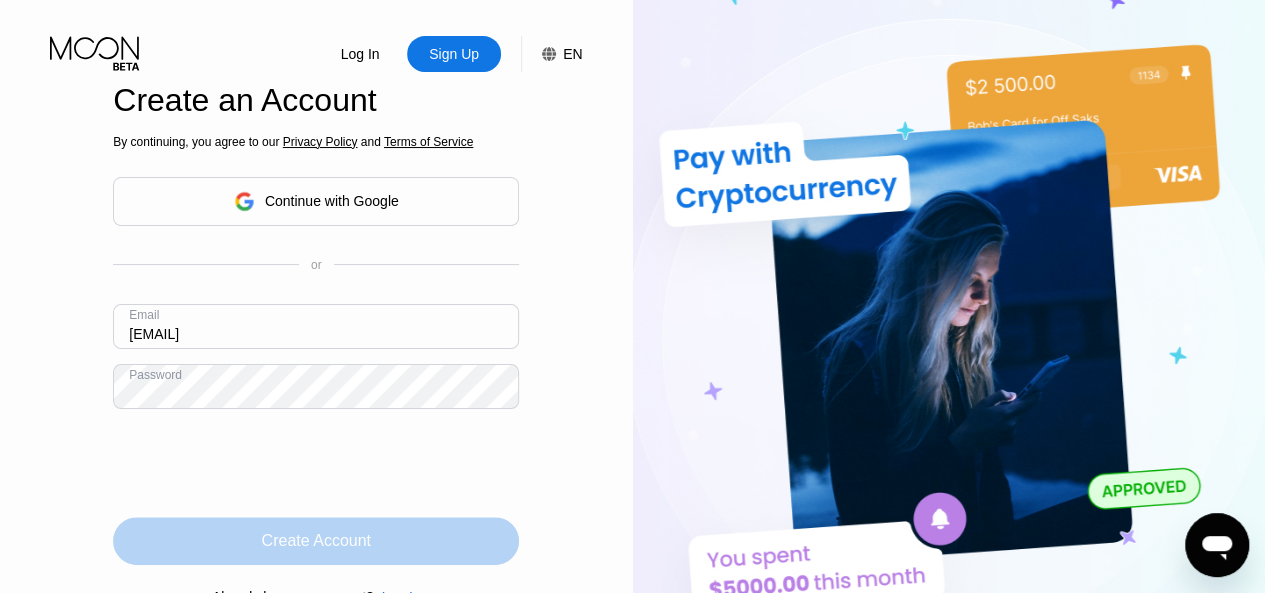 click on "Create Account" at bounding box center (316, 541) 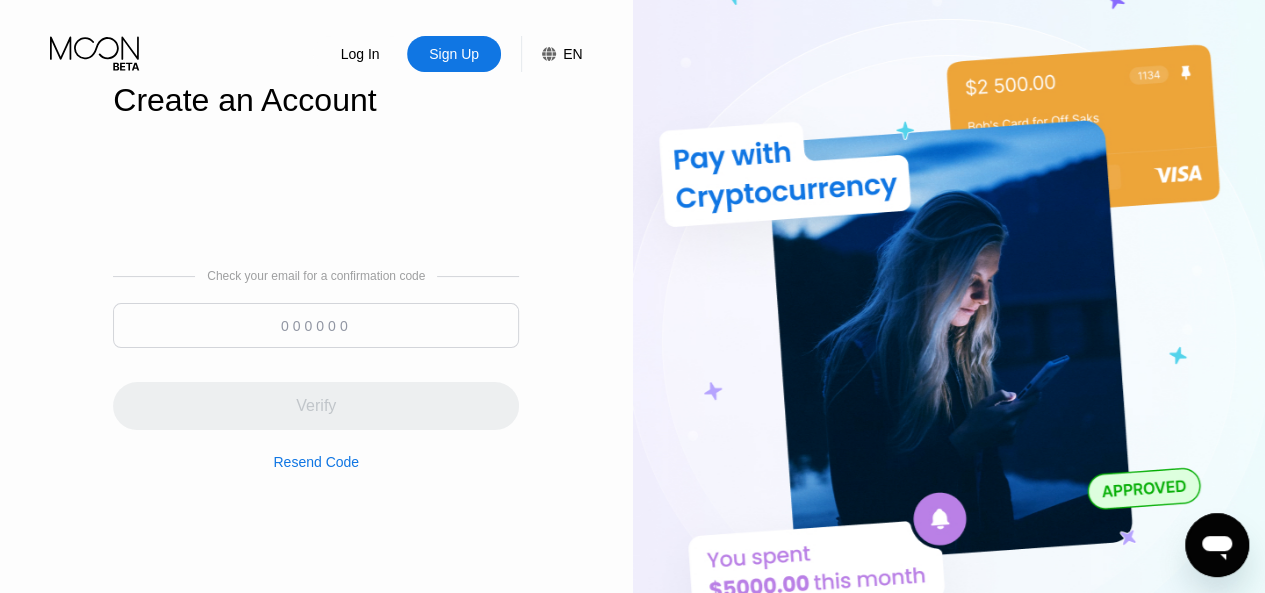 click at bounding box center (316, 325) 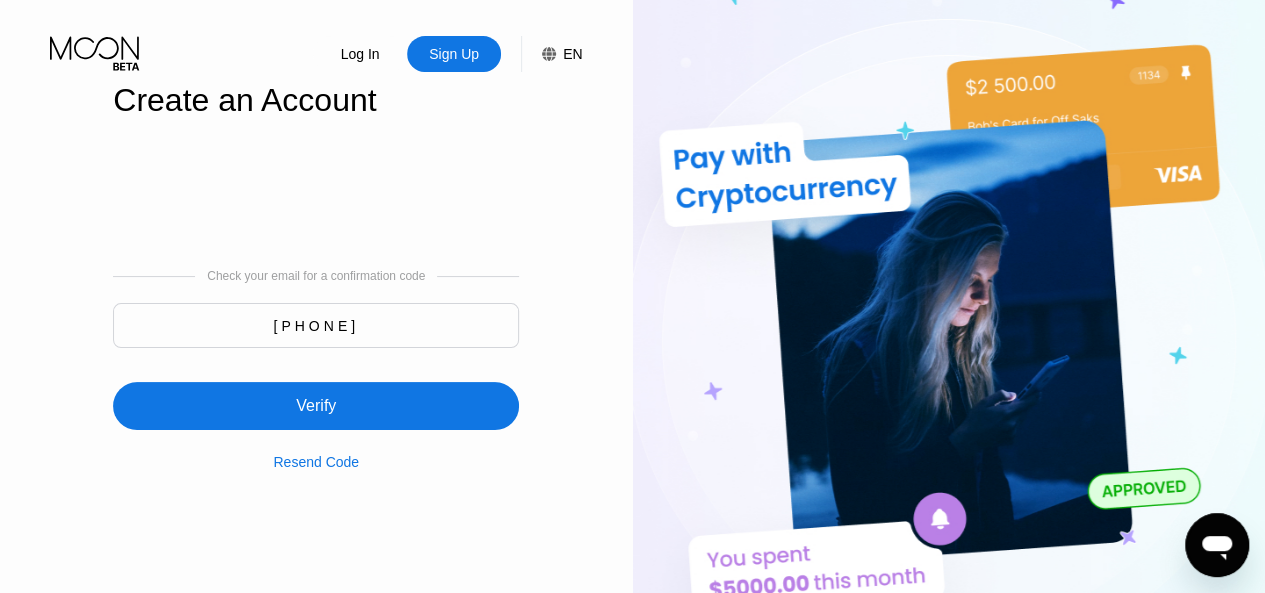 type on "091216" 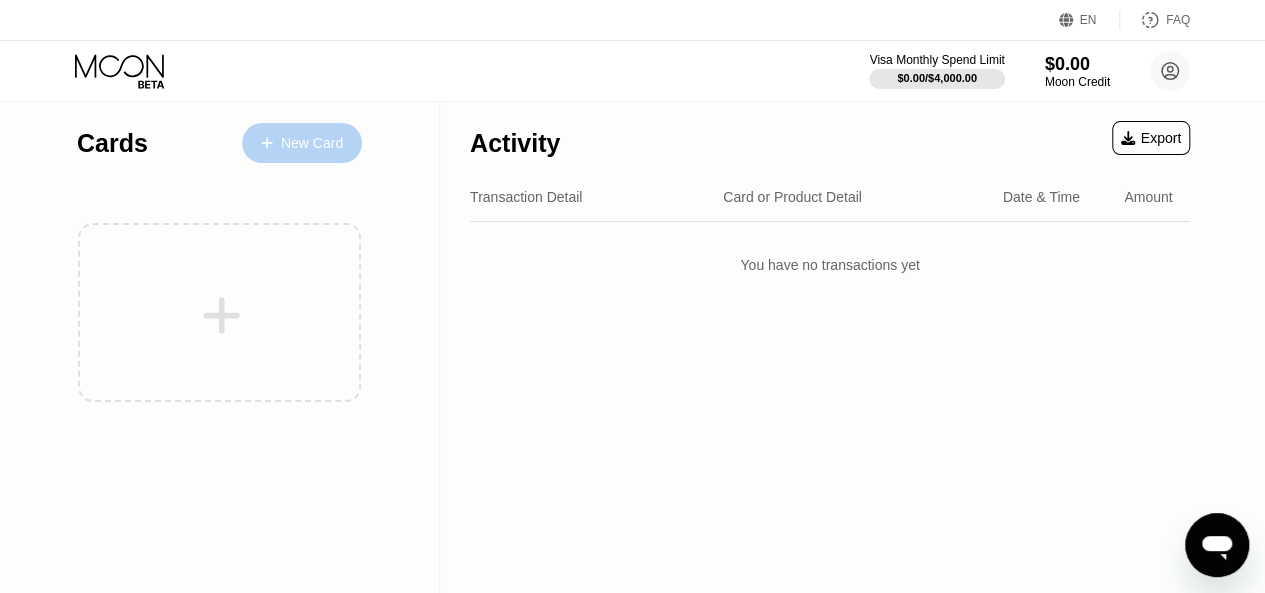 click on "New Card" at bounding box center (312, 143) 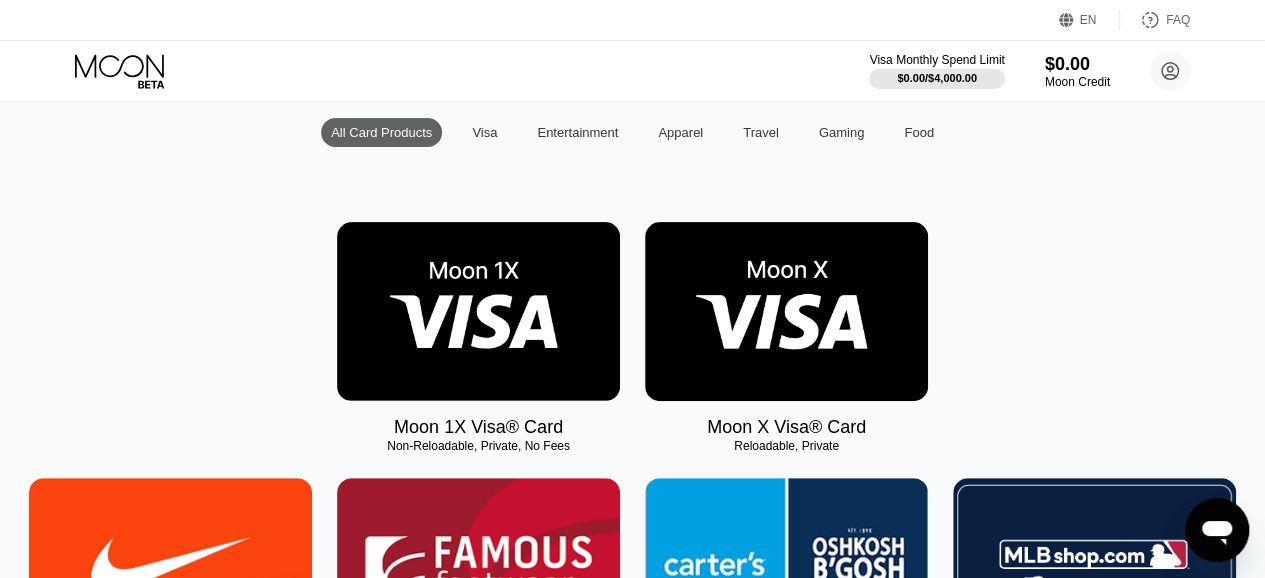 scroll, scrollTop: 200, scrollLeft: 0, axis: vertical 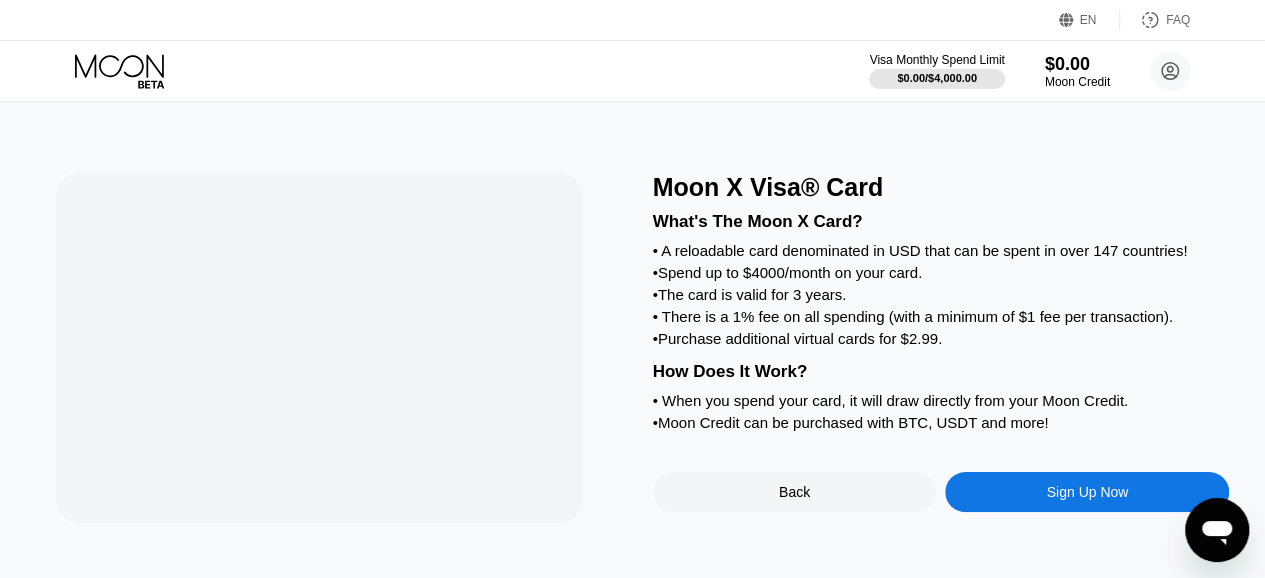 click on "•  The card is valid for 3 years." at bounding box center (941, 294) 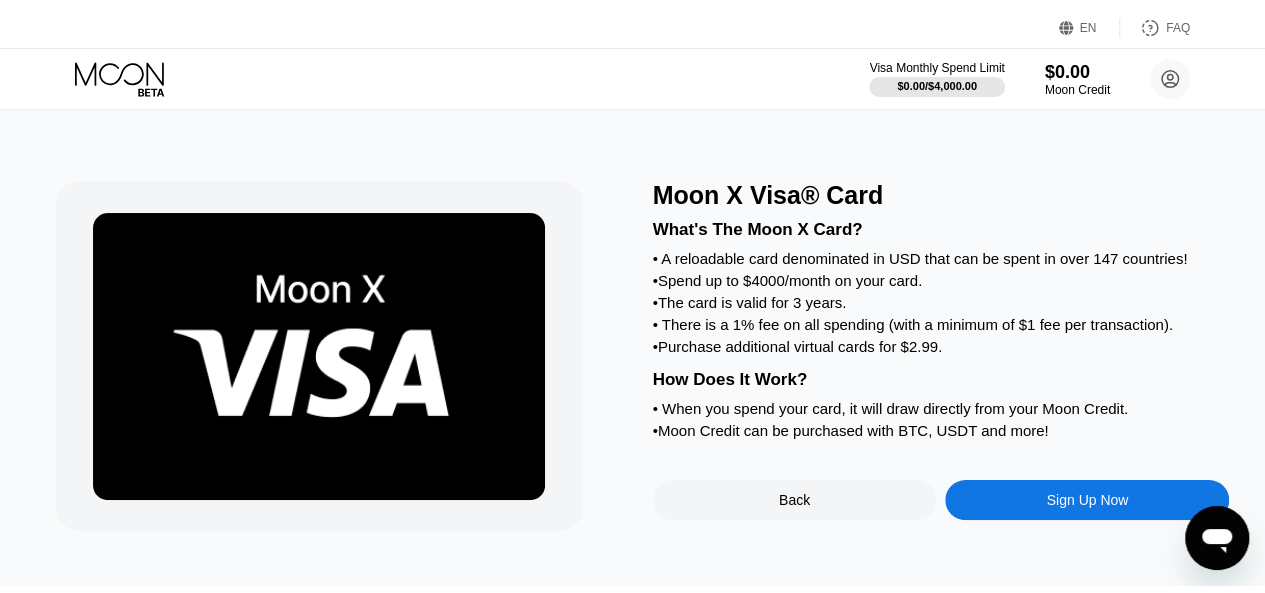 scroll, scrollTop: 0, scrollLeft: 0, axis: both 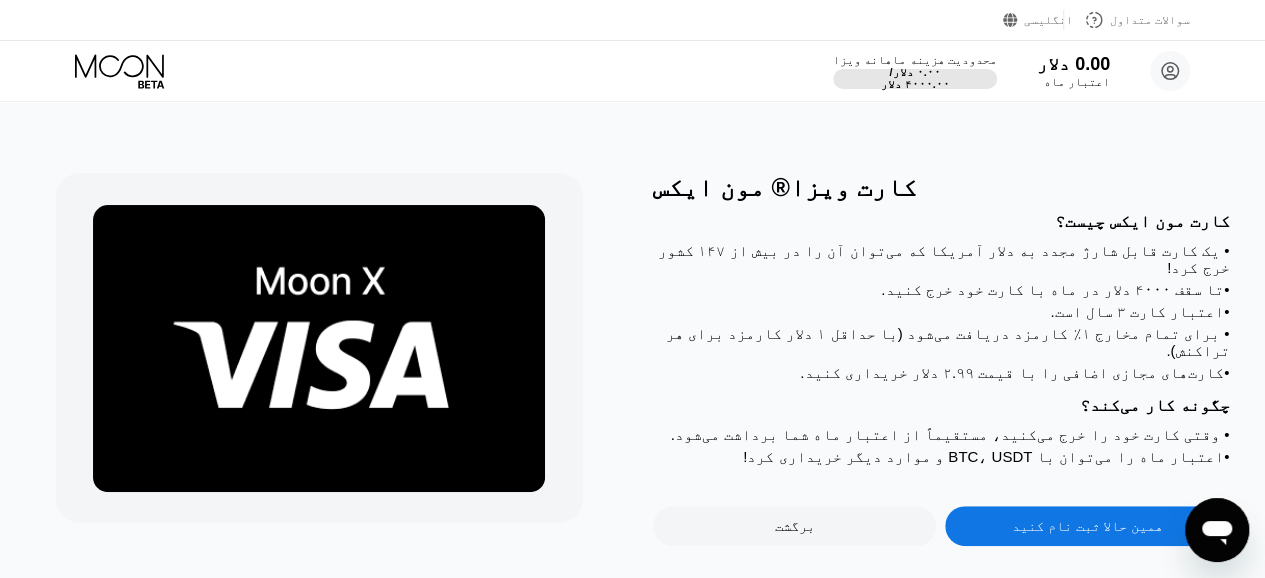 click on "همین حالا ثبت نام کنید" at bounding box center [1088, 526] 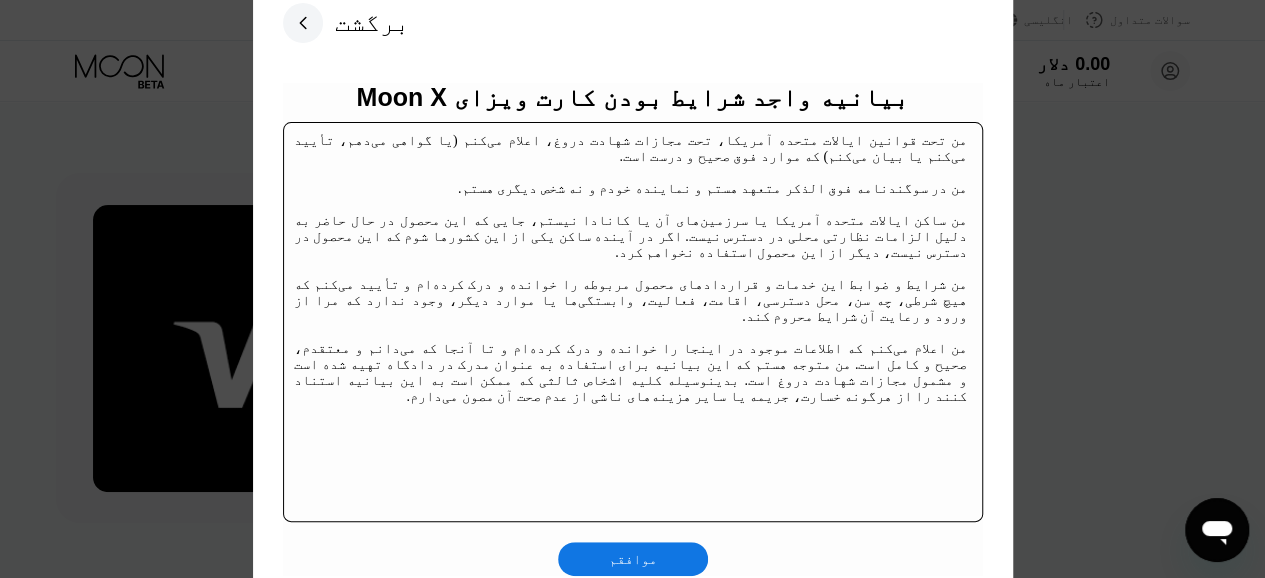 click on "موافقم" at bounding box center [633, 559] 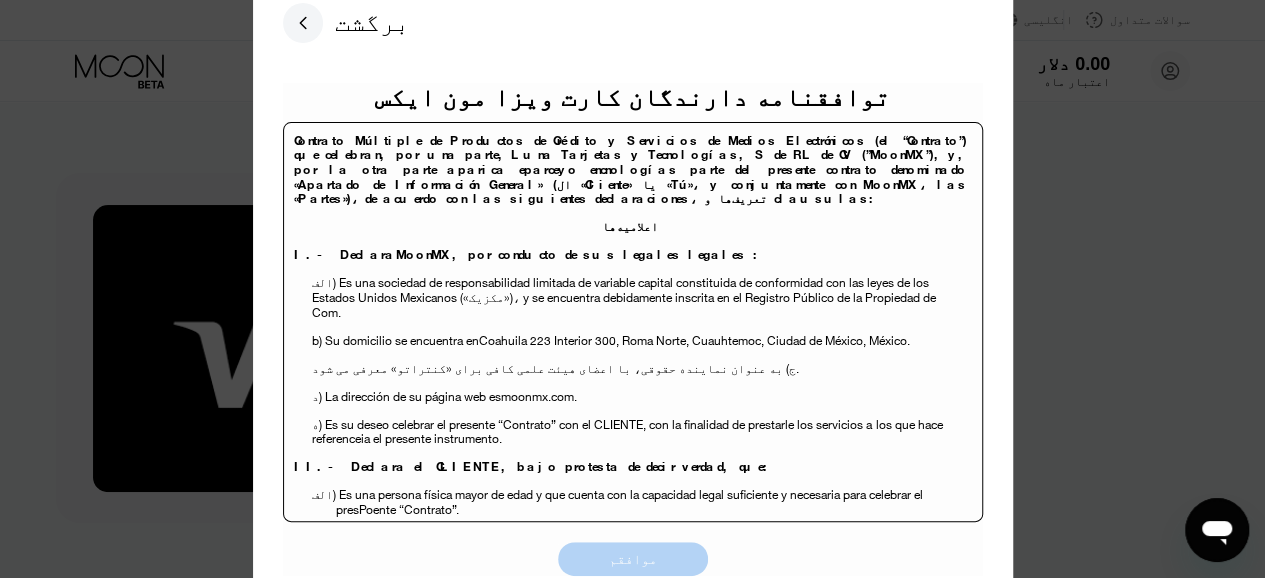 click on "موافقم" at bounding box center (633, 559) 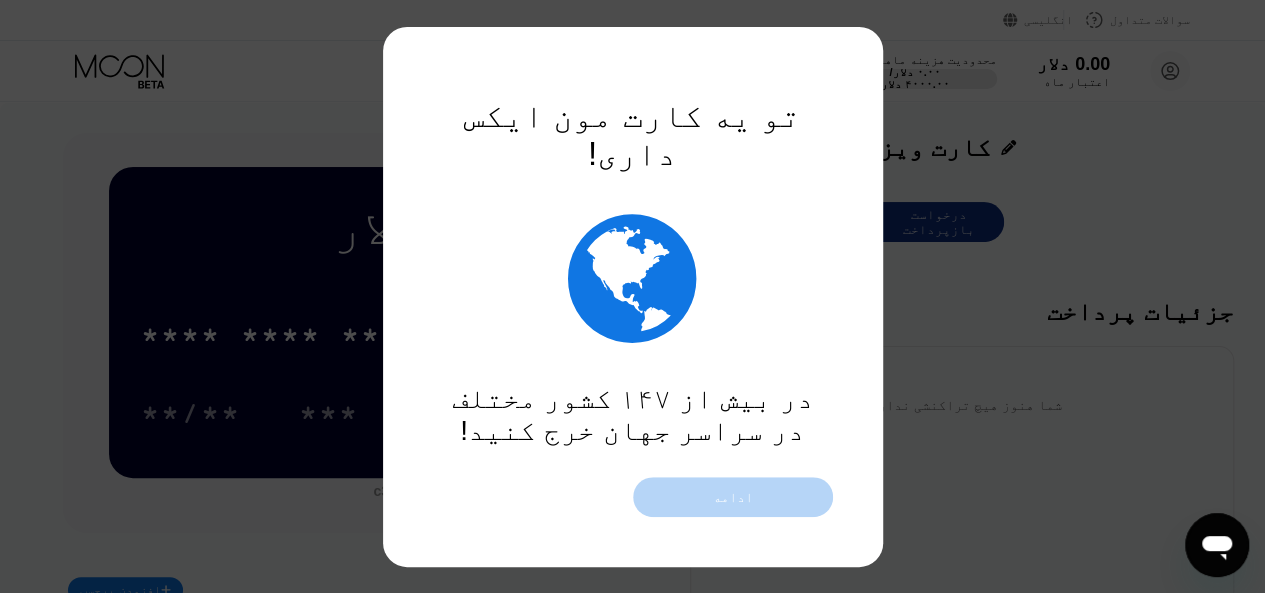 click on "ادامه" at bounding box center (733, 497) 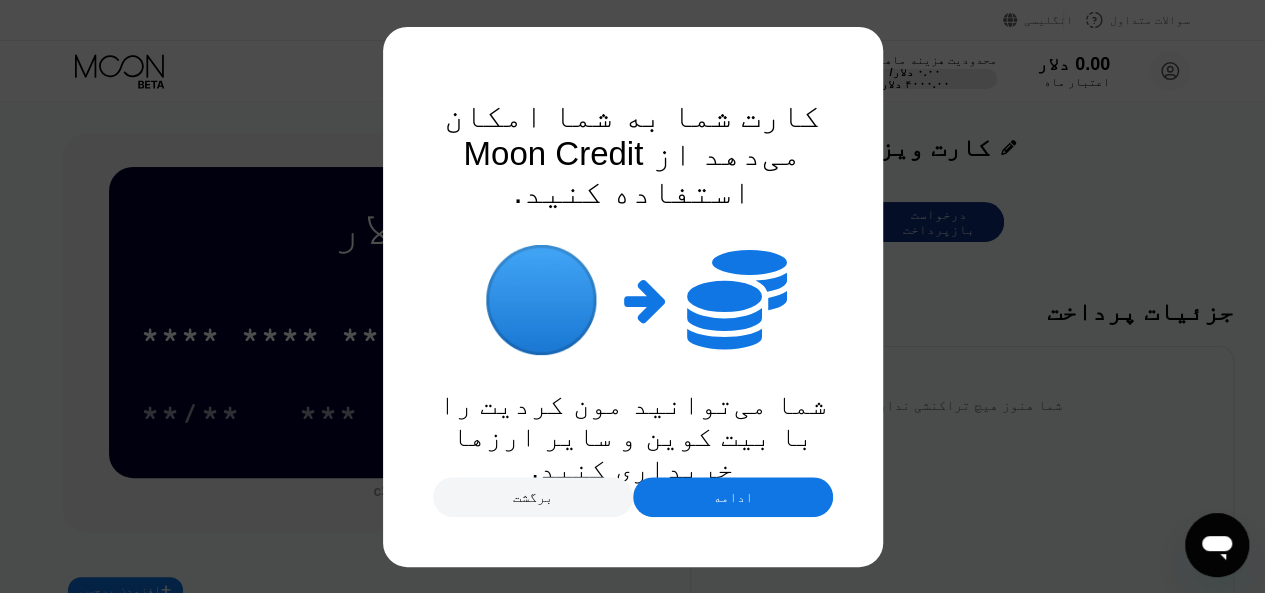 click on "ادامه" at bounding box center (733, 497) 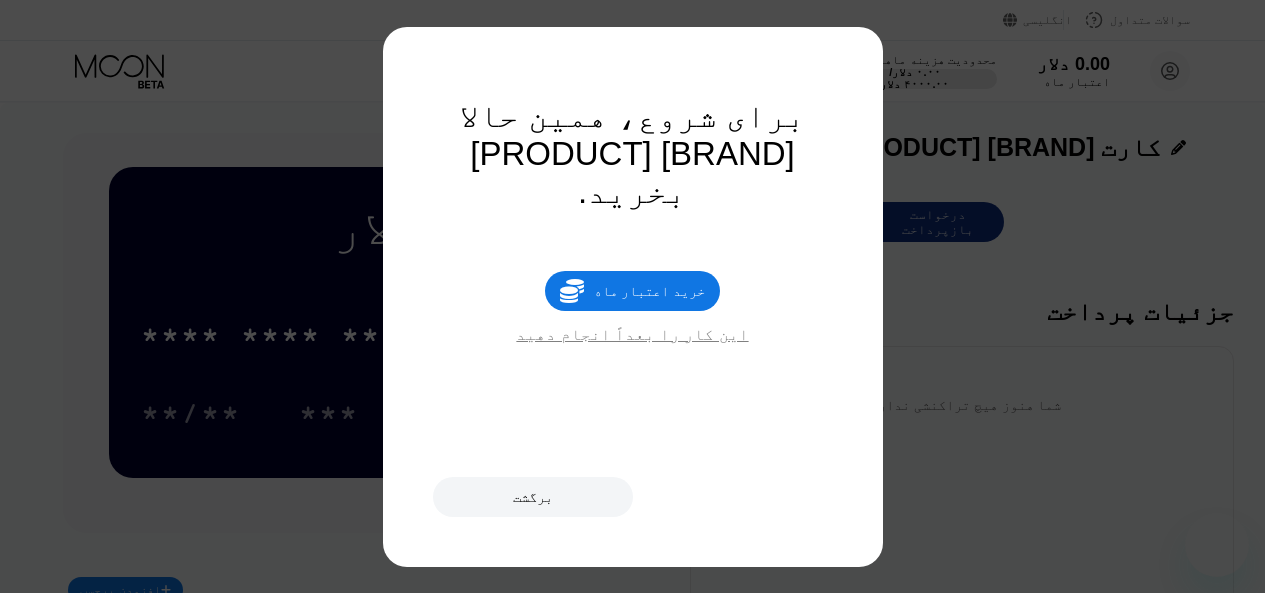 click on "خرید اعتبار ماه" at bounding box center [650, 291] 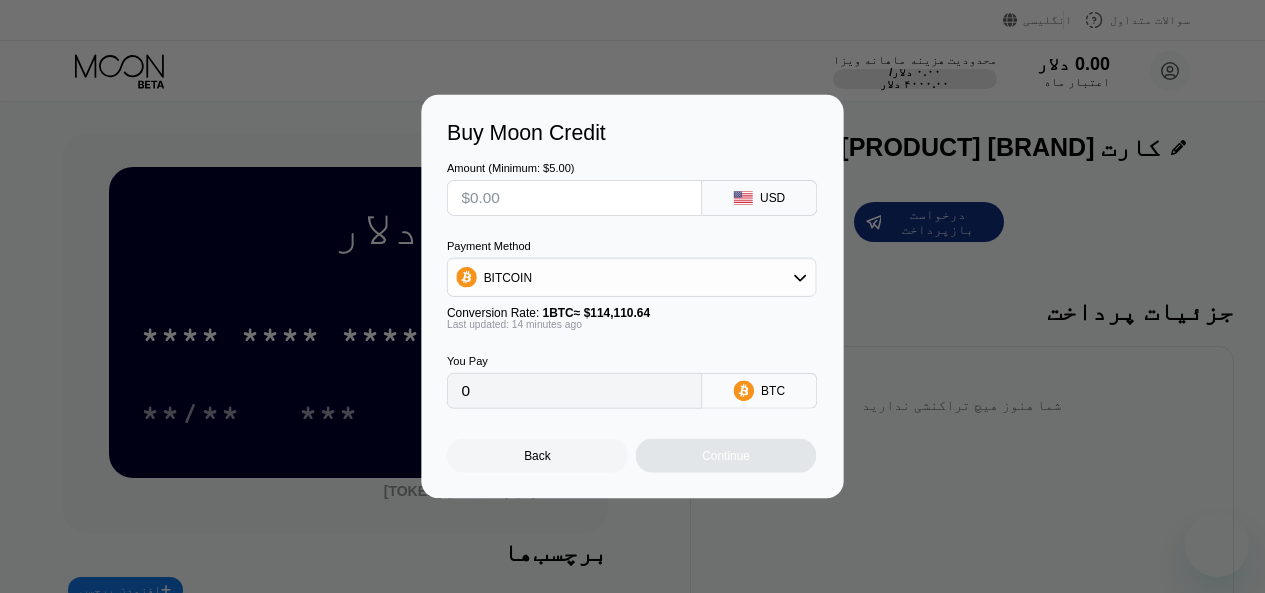 scroll, scrollTop: 0, scrollLeft: 0, axis: both 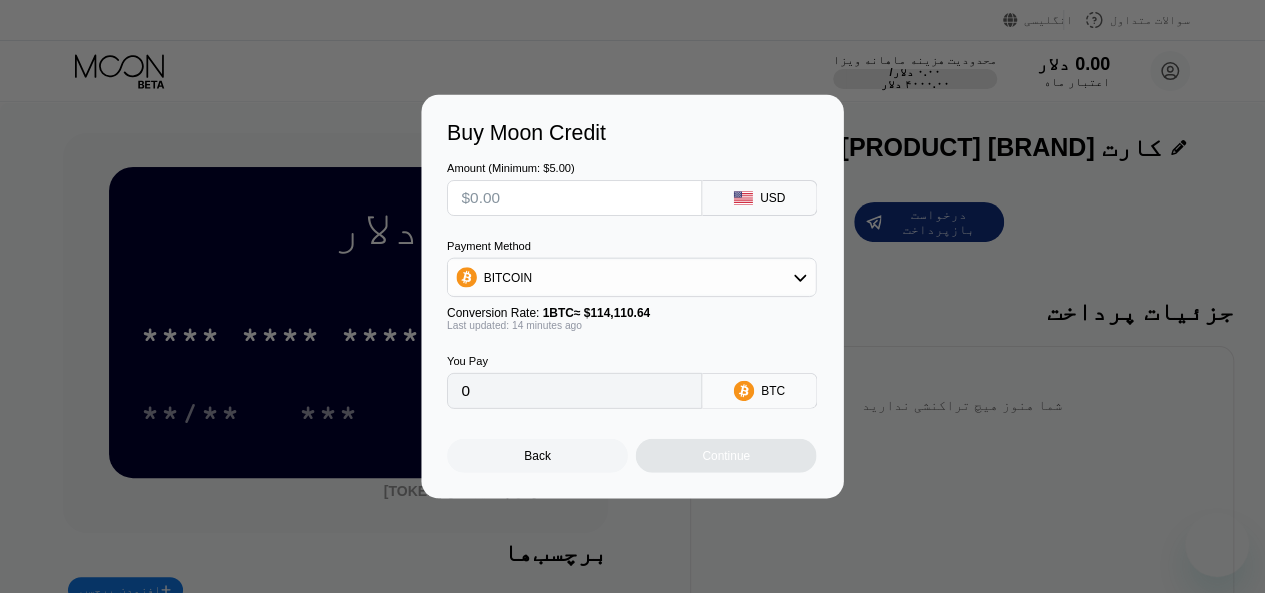 type on "0" 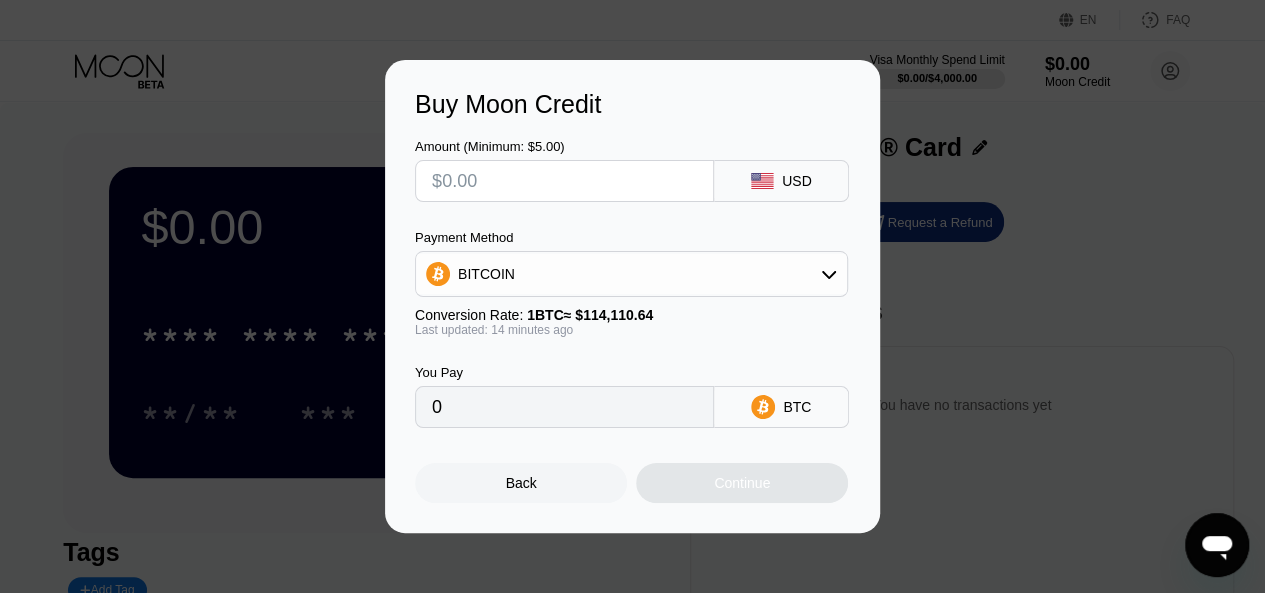 scroll, scrollTop: 0, scrollLeft: 0, axis: both 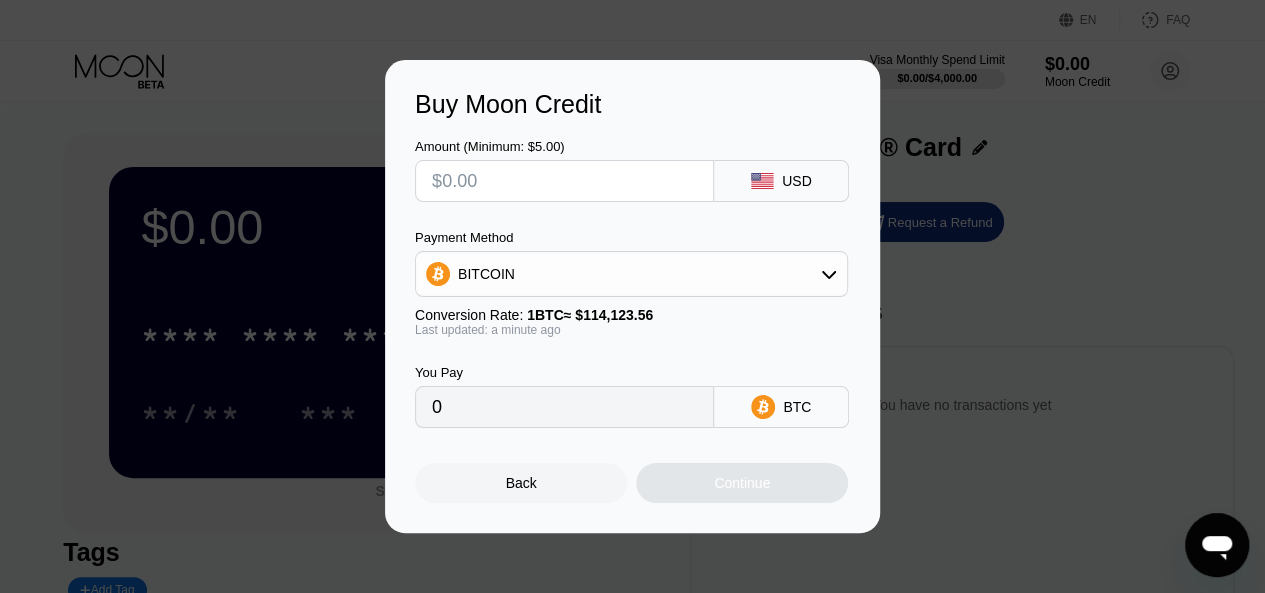 click at bounding box center [564, 181] 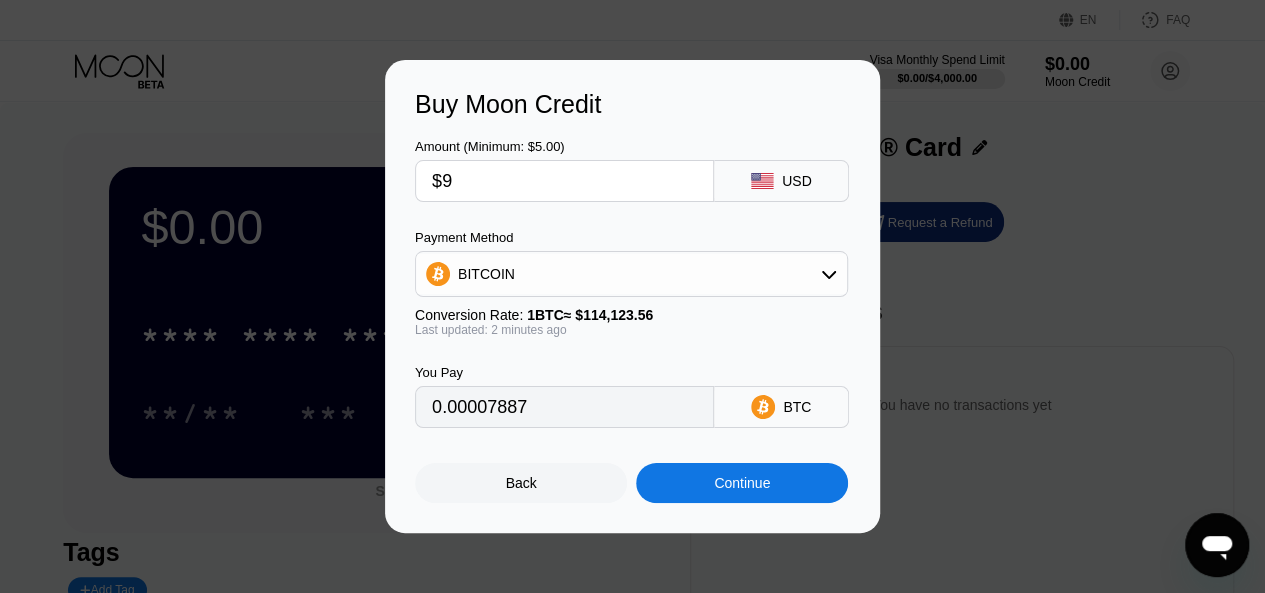type on "0.00007887" 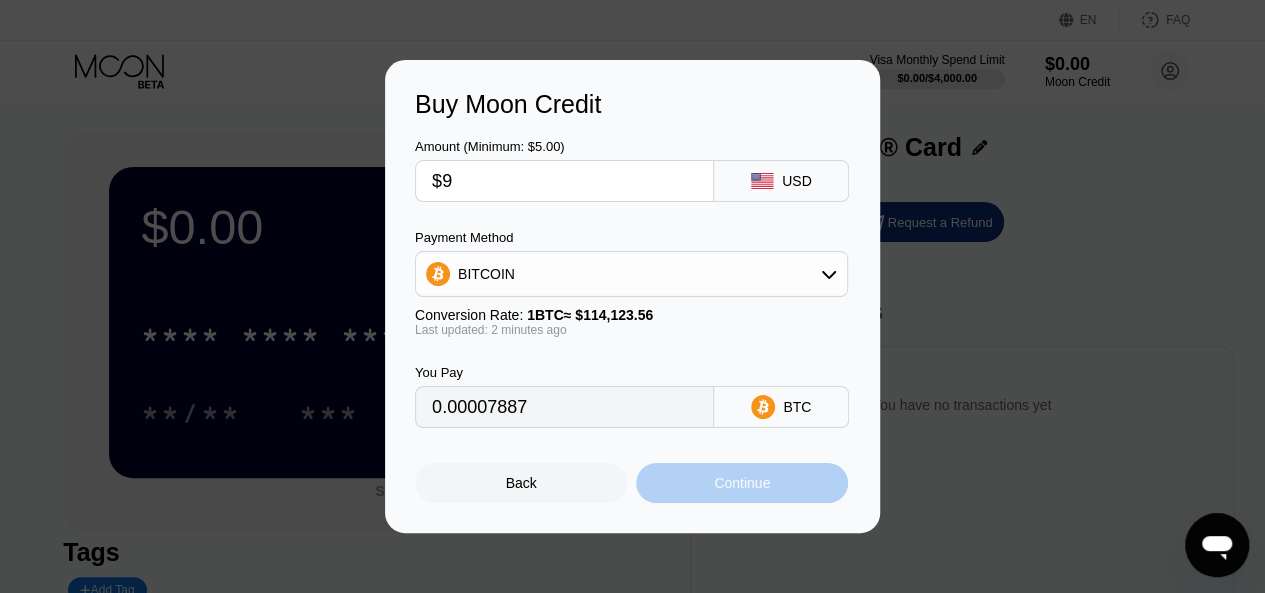 click on "Continue" at bounding box center [742, 483] 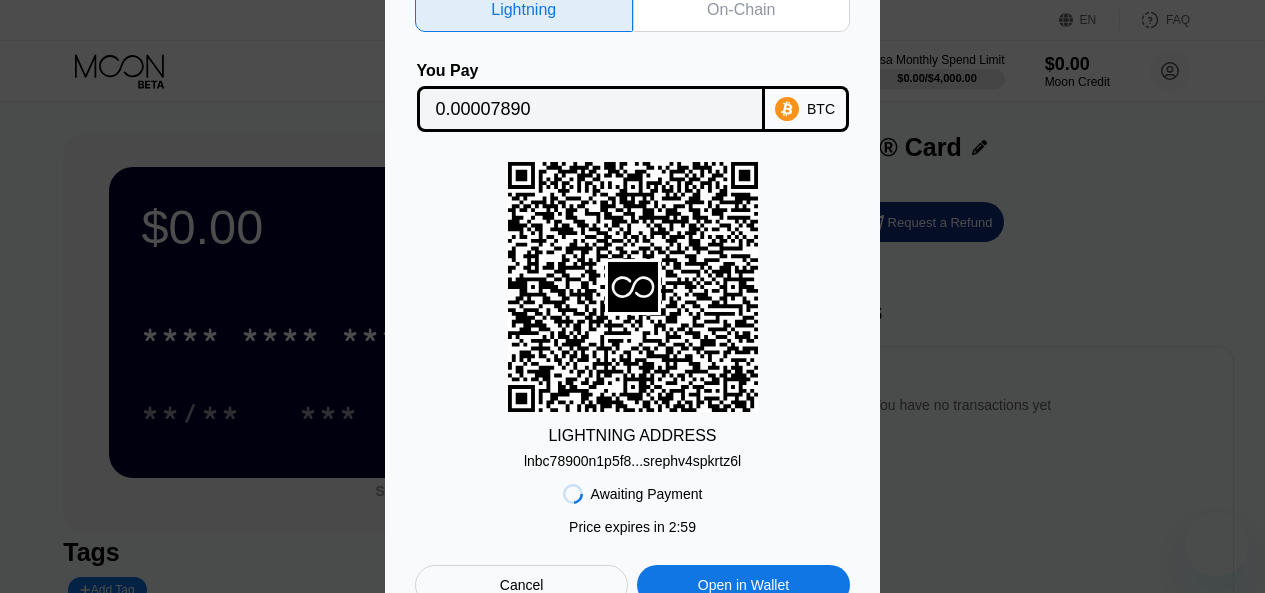 scroll, scrollTop: 0, scrollLeft: 0, axis: both 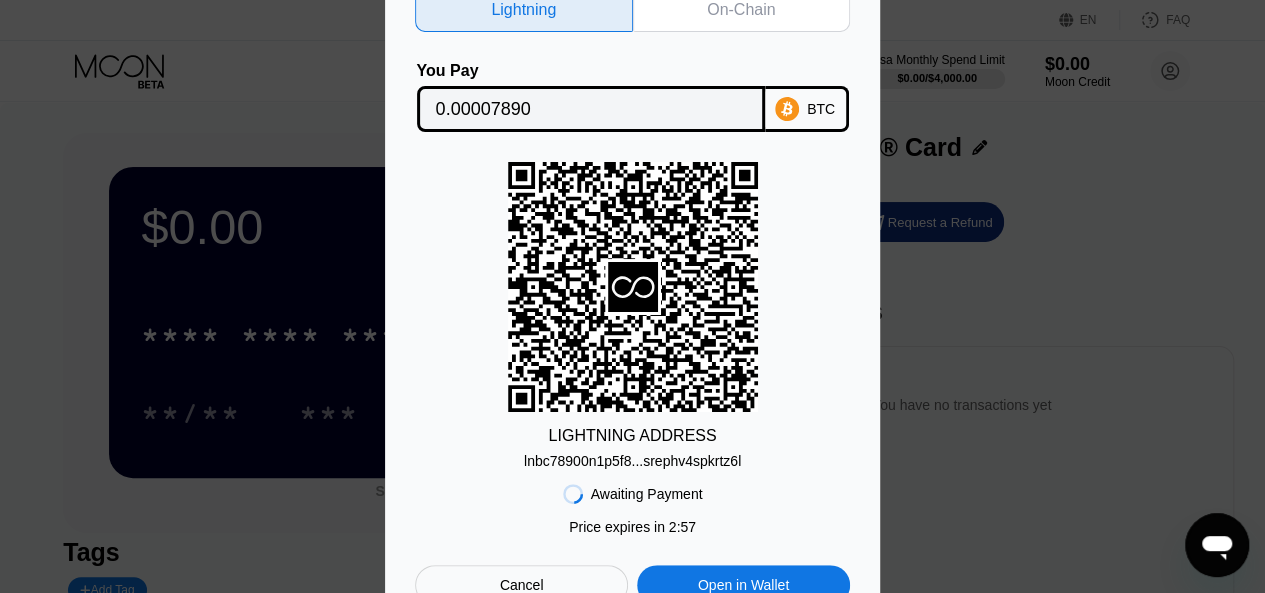 click on "Cancel" at bounding box center [521, 585] 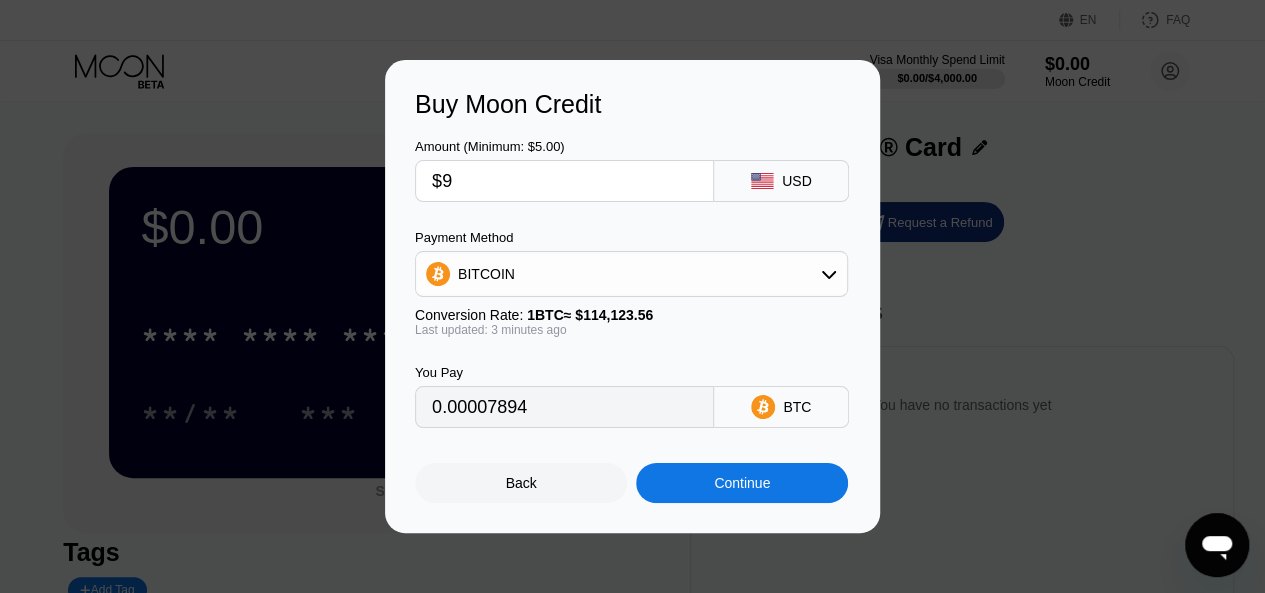 type on "0.00007894" 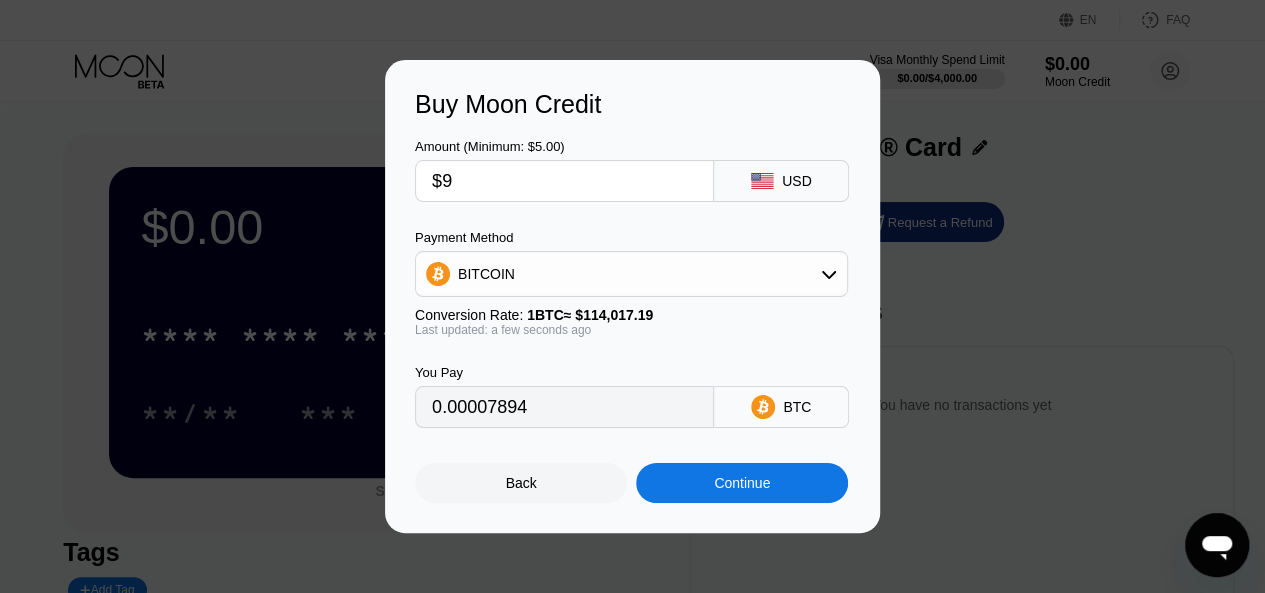 click on "Continue" at bounding box center (742, 483) 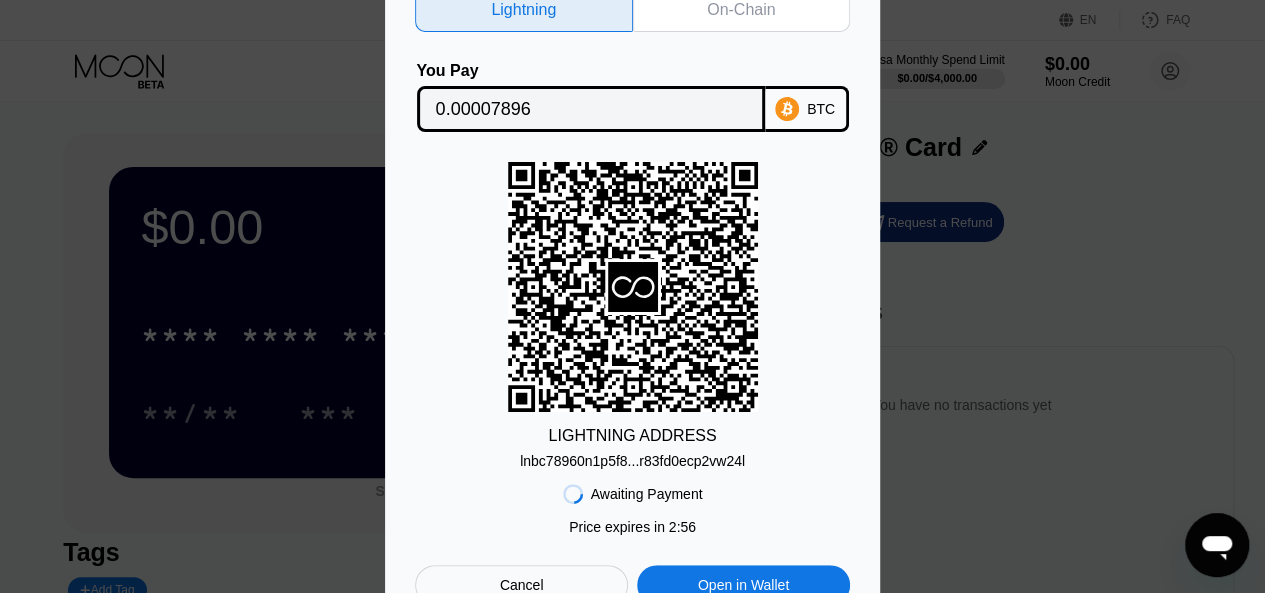 click on "lnbc78960n1p5f8...r83fd0ecp2vw24l" at bounding box center (632, 461) 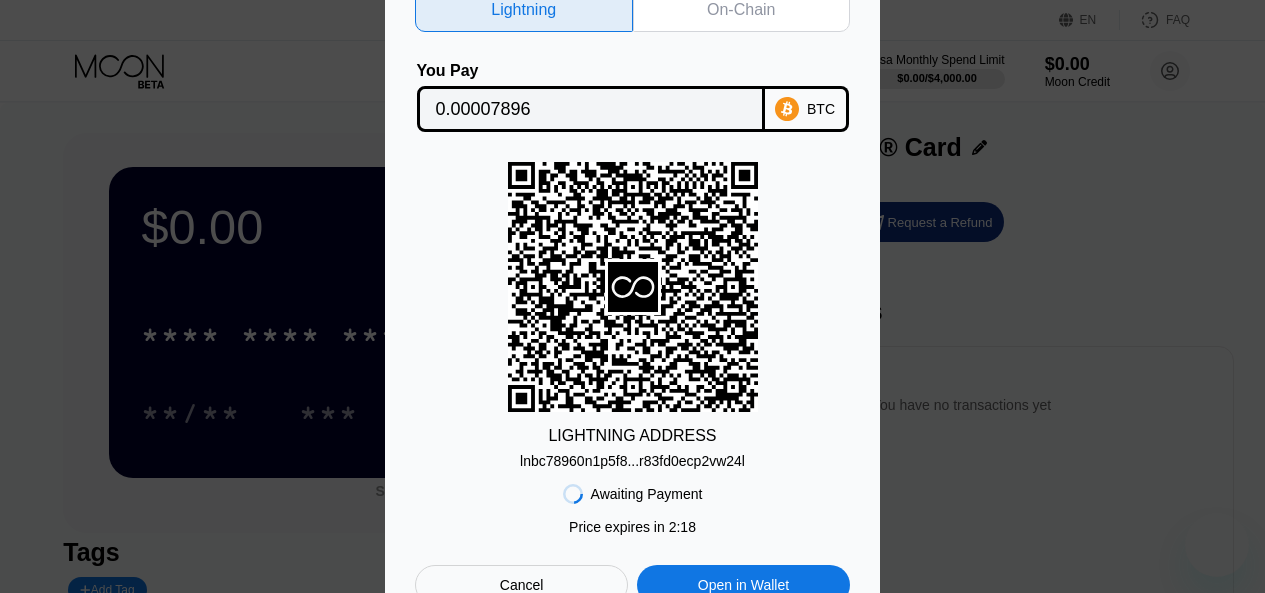 scroll, scrollTop: 0, scrollLeft: 0, axis: both 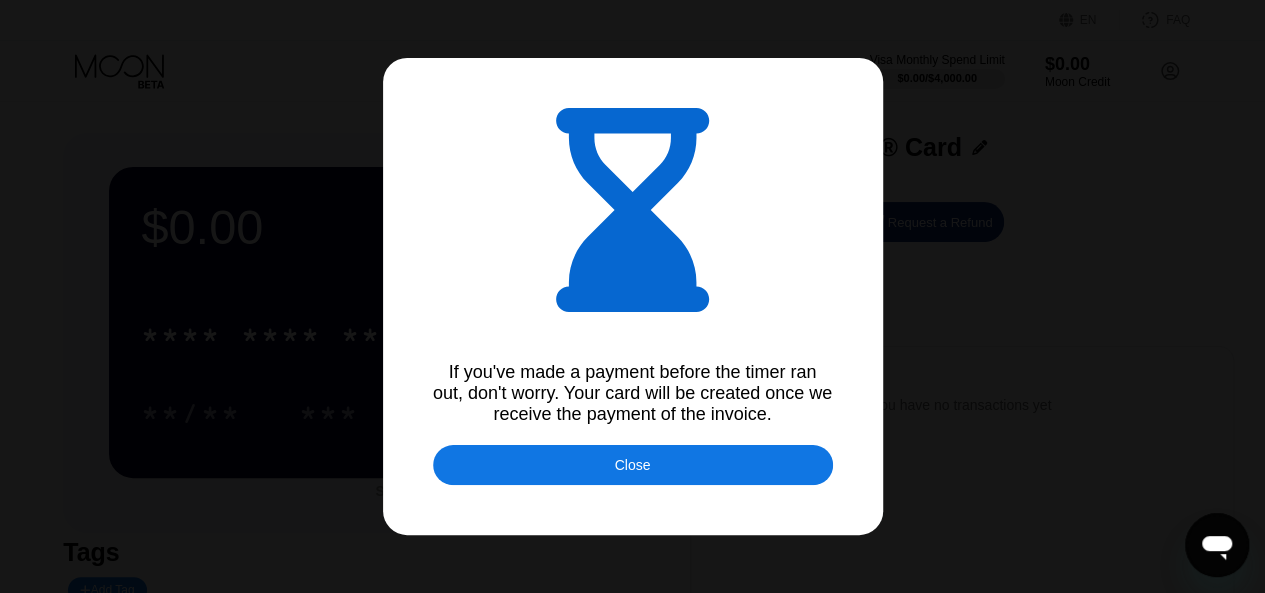 type on "0.00007890" 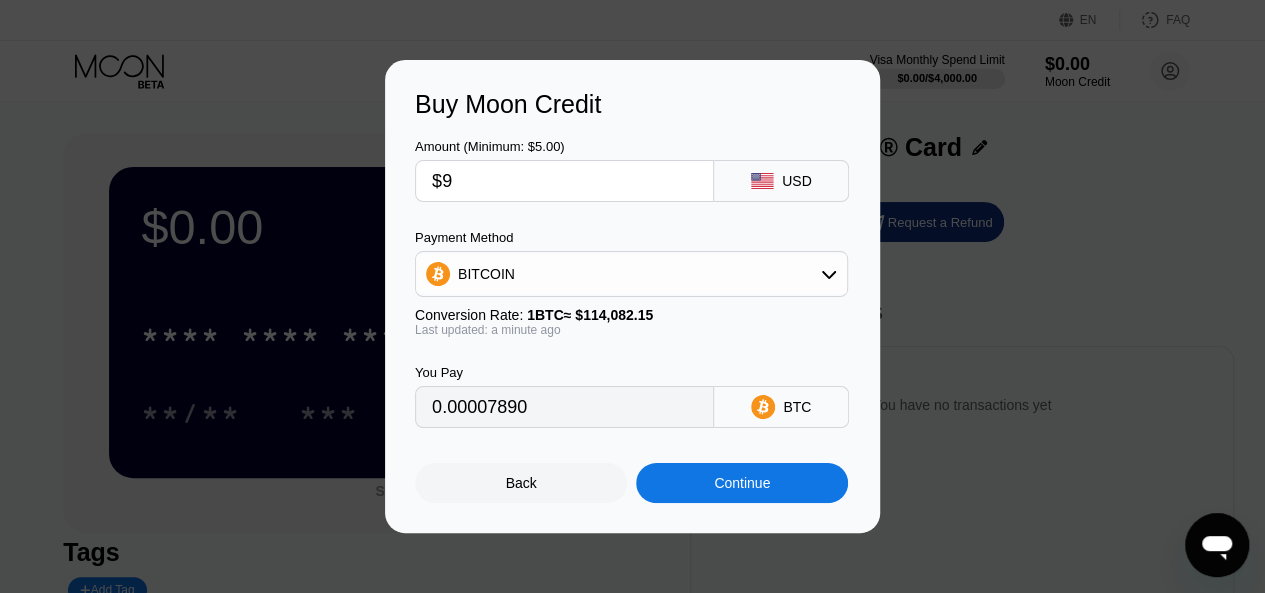 click on "$9" at bounding box center [564, 181] 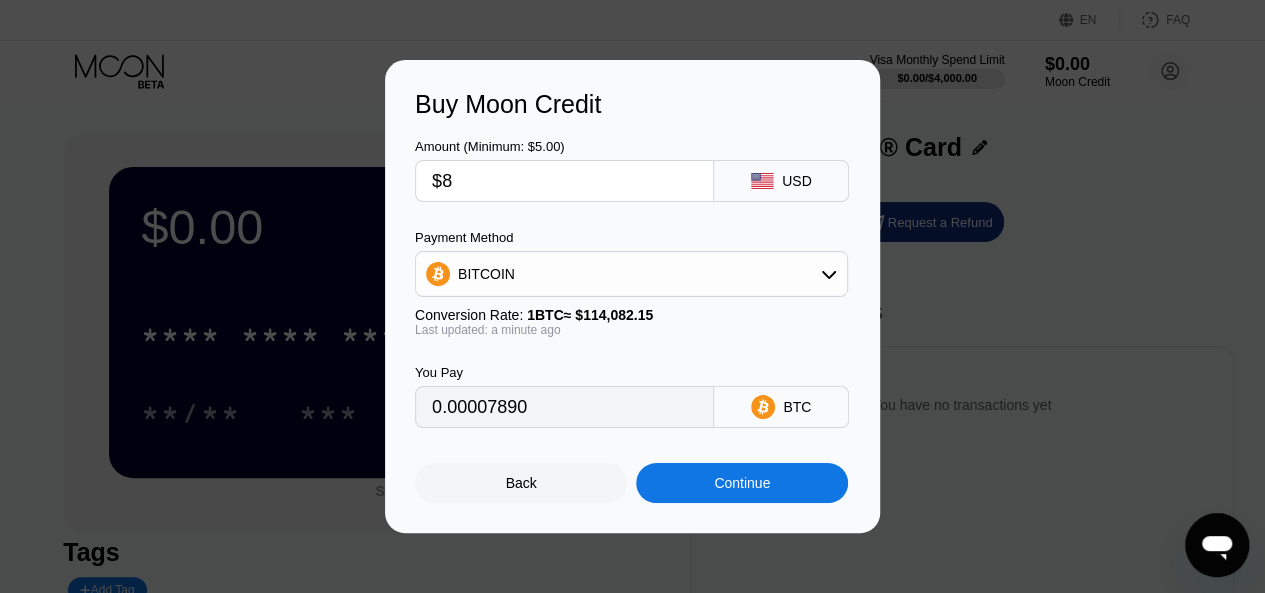 type on "0.00007013" 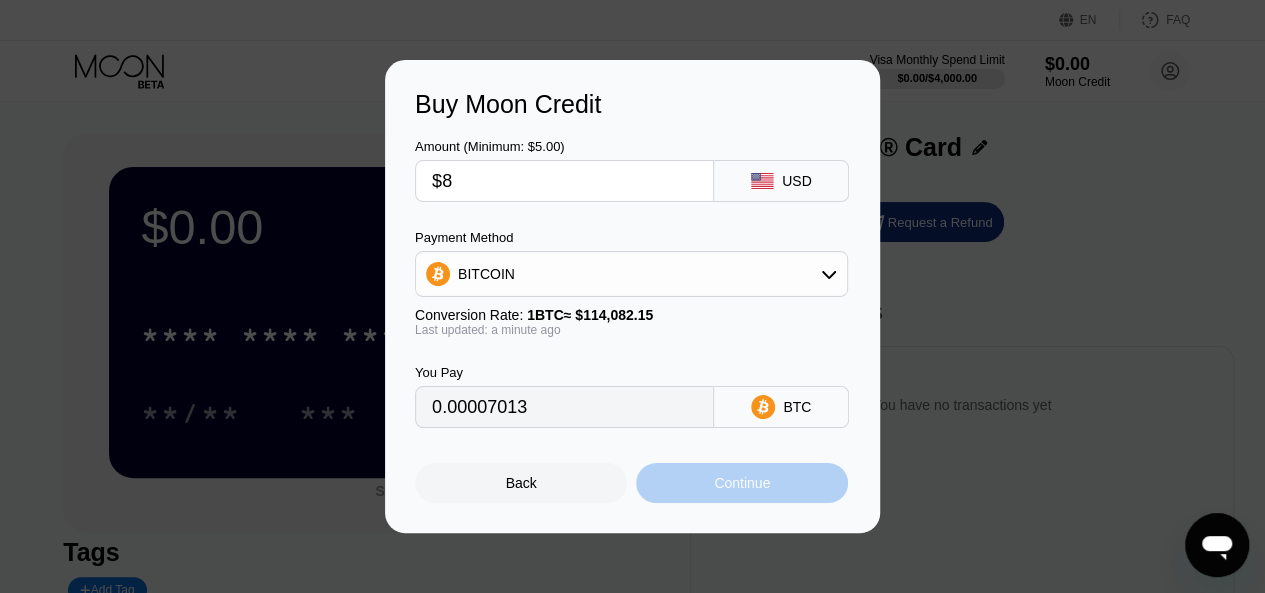 click on "Continue" at bounding box center (742, 483) 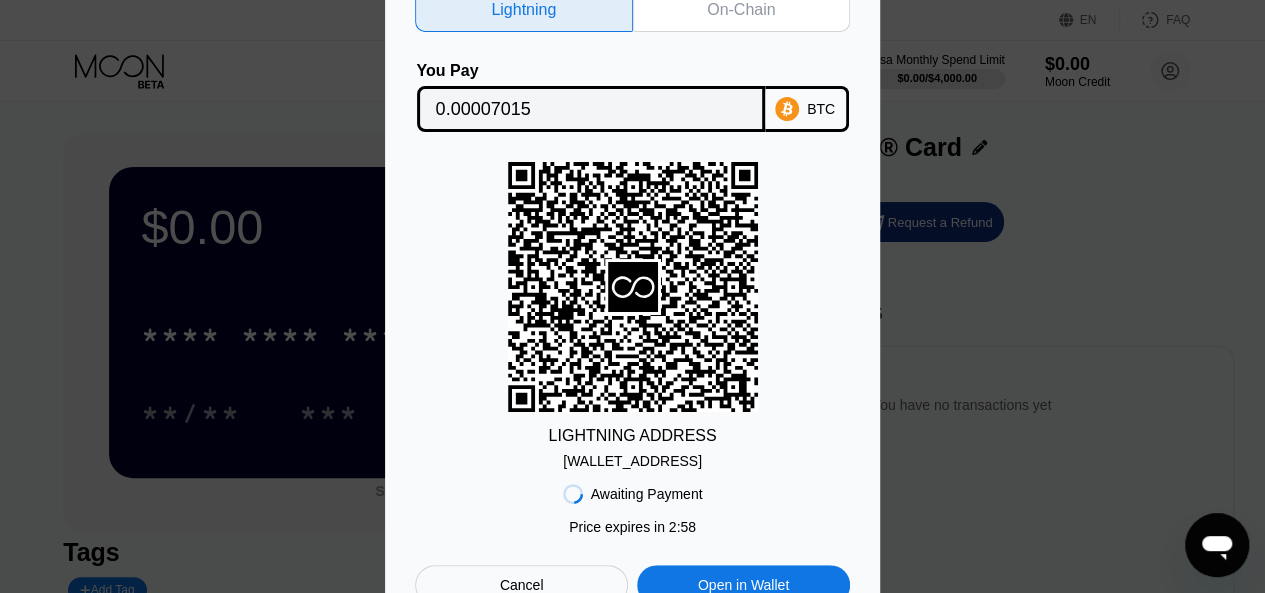 click on "lnbc70150n1p5f8...jmjrgpxsparaj08" at bounding box center (632, 461) 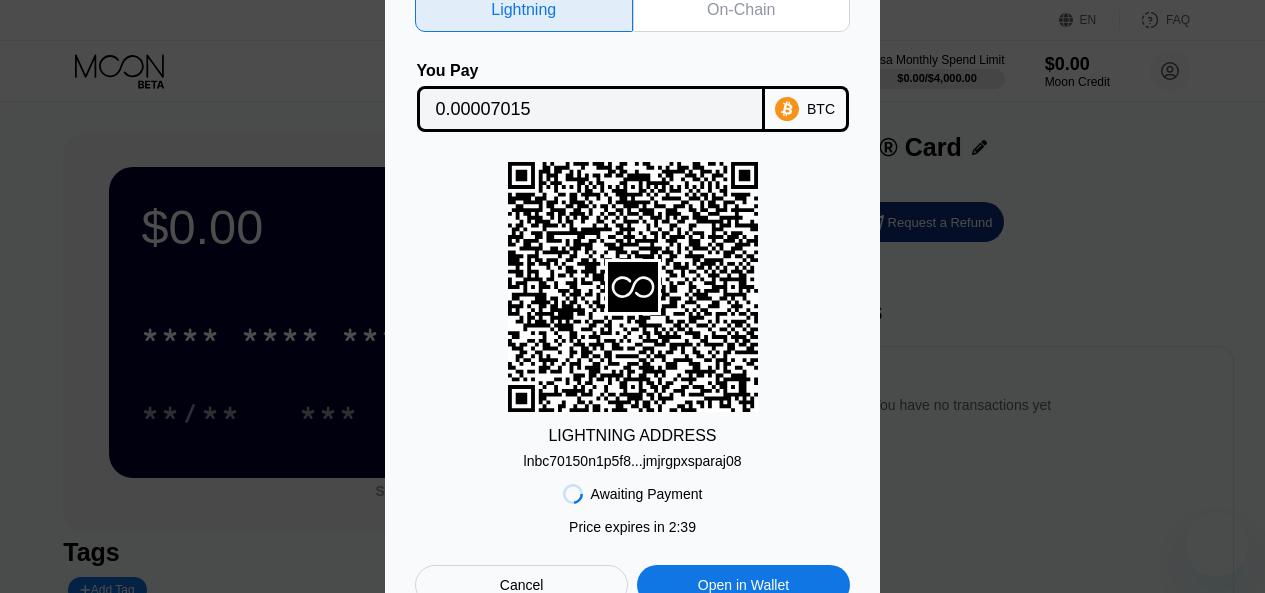 scroll, scrollTop: 0, scrollLeft: 0, axis: both 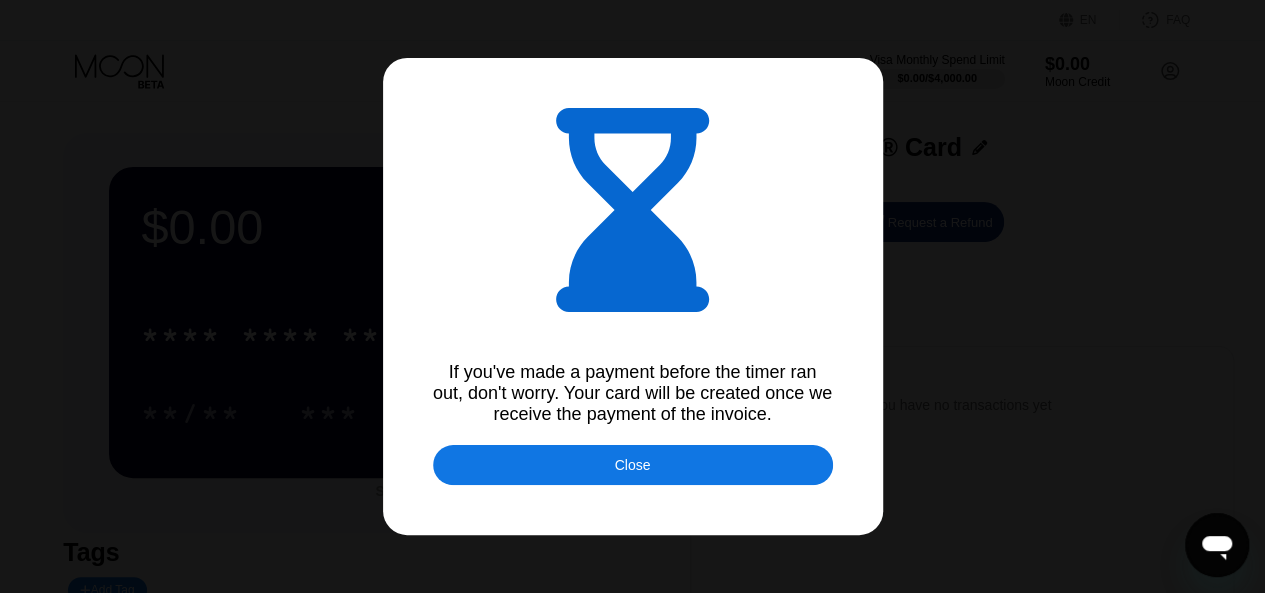type on "0.00007008" 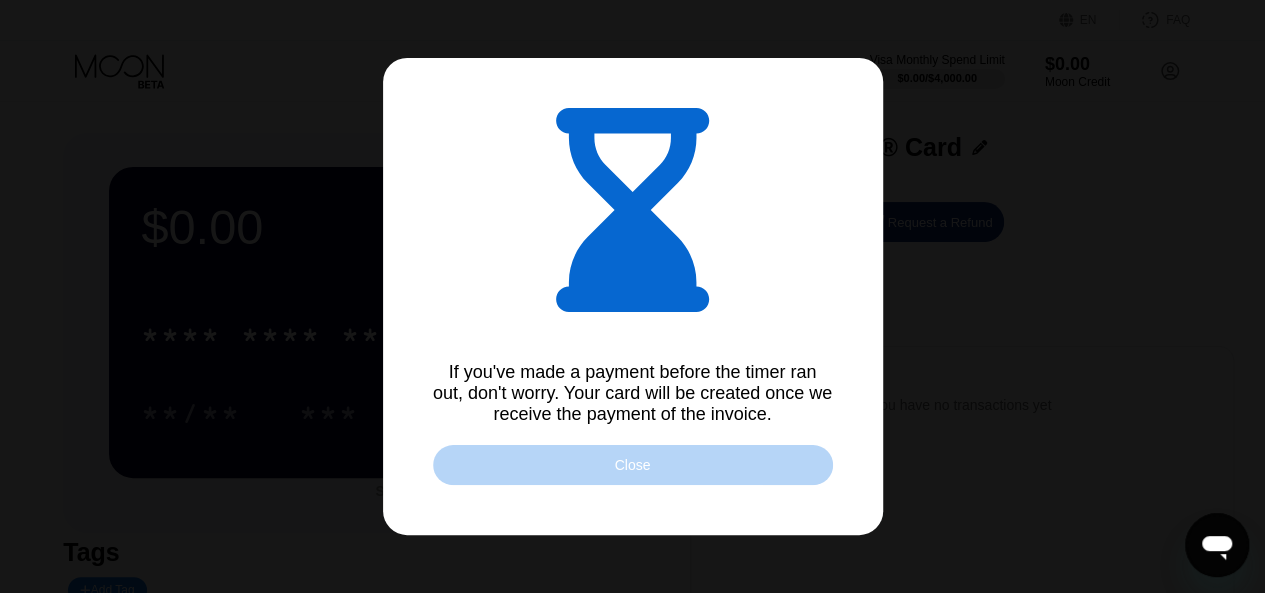 click on "Close" at bounding box center (633, 465) 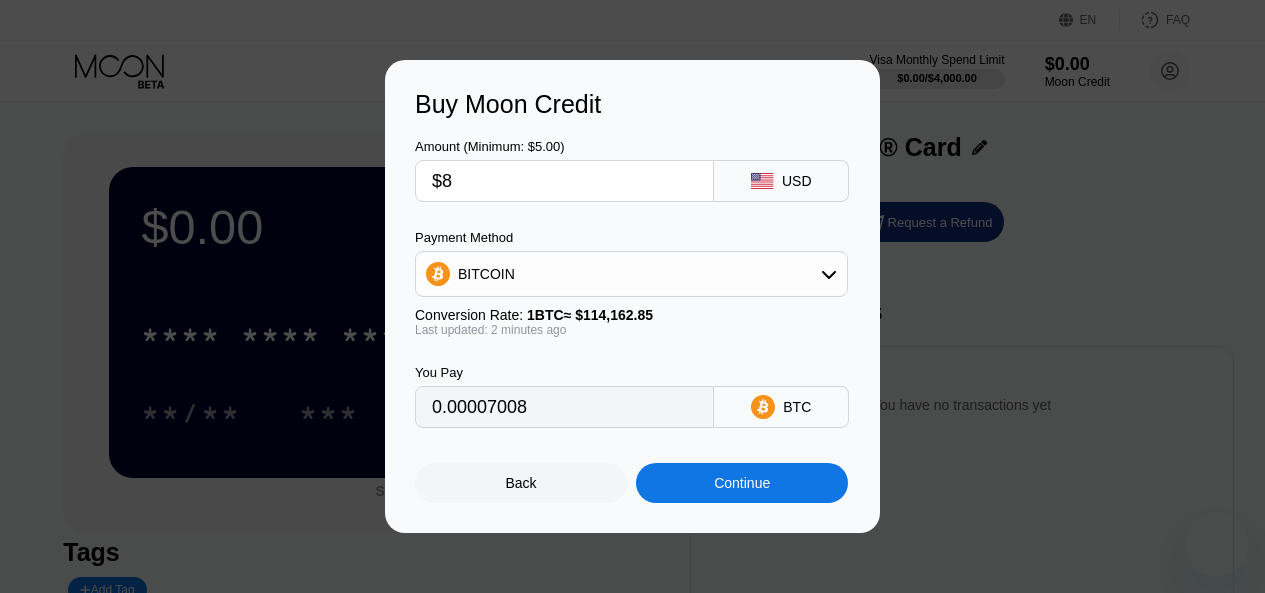 scroll, scrollTop: 0, scrollLeft: 0, axis: both 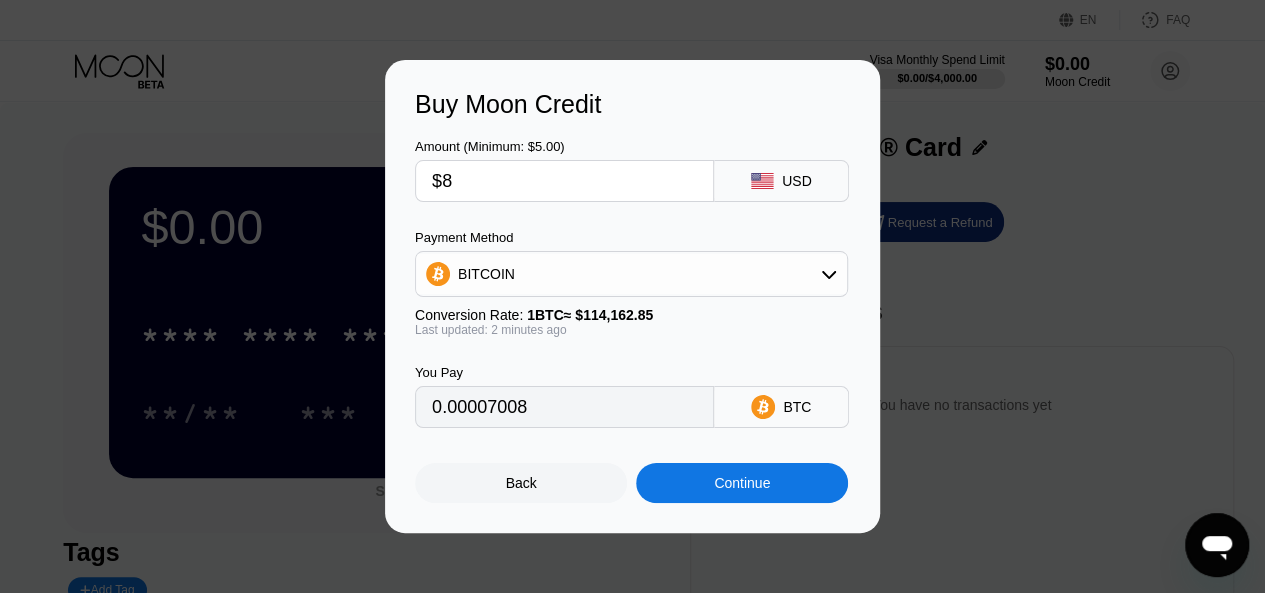 click on "Continue" at bounding box center [742, 483] 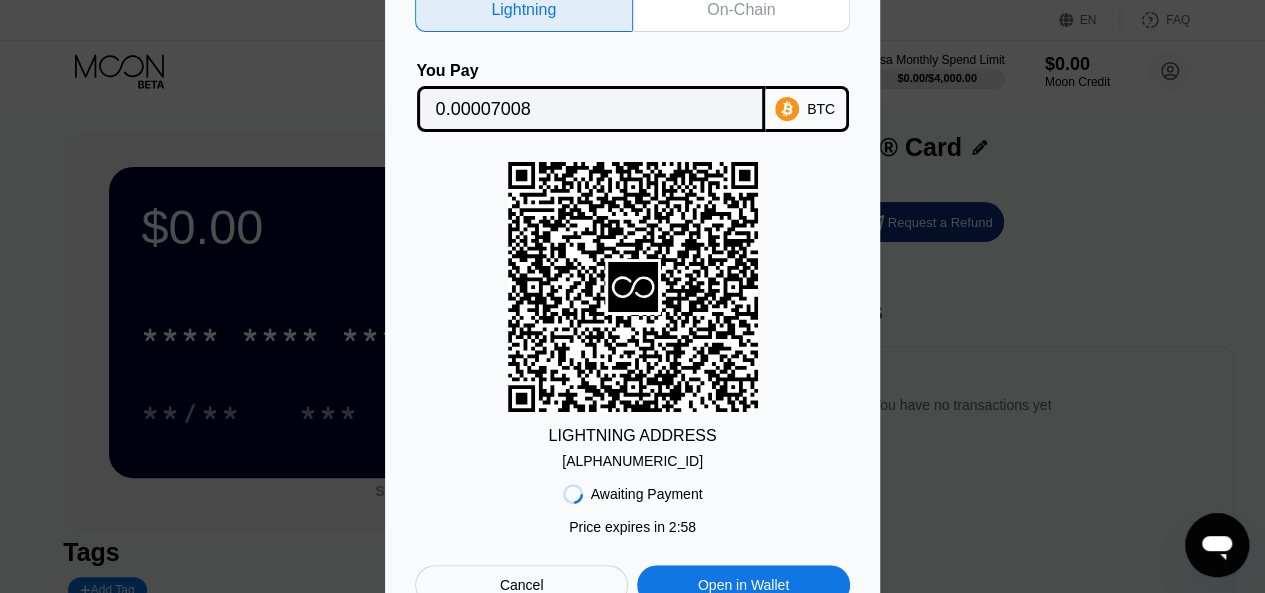 click on "lnbc70080n1p5f8...p6axh0jqqjyaedv" at bounding box center (632, 461) 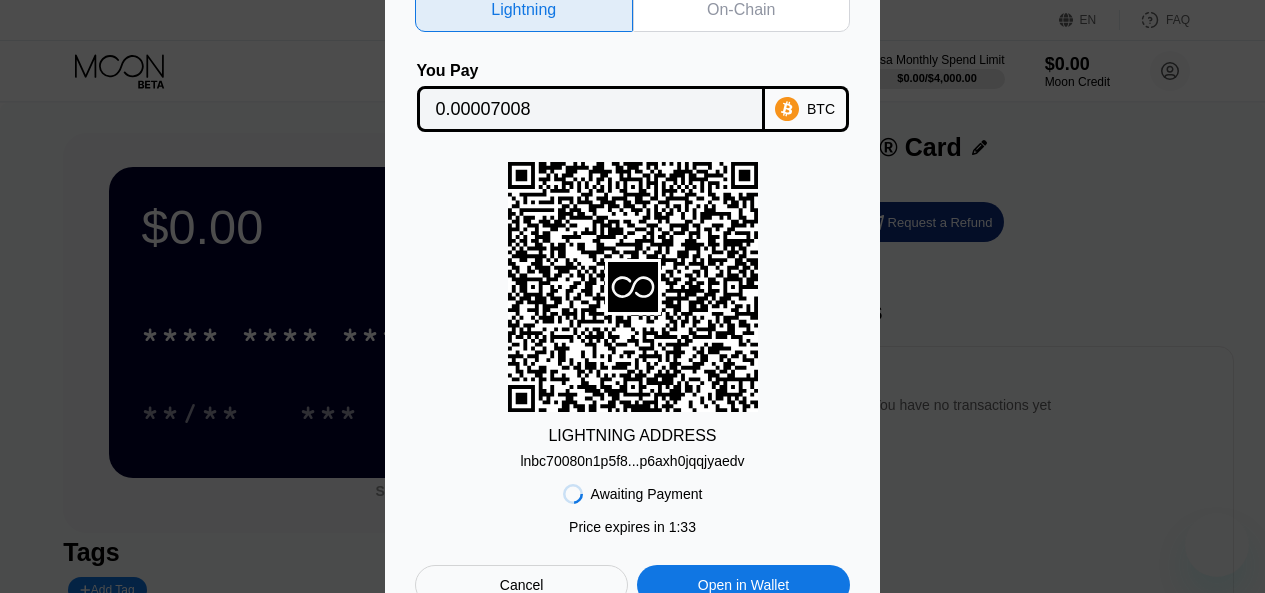 scroll, scrollTop: 0, scrollLeft: 0, axis: both 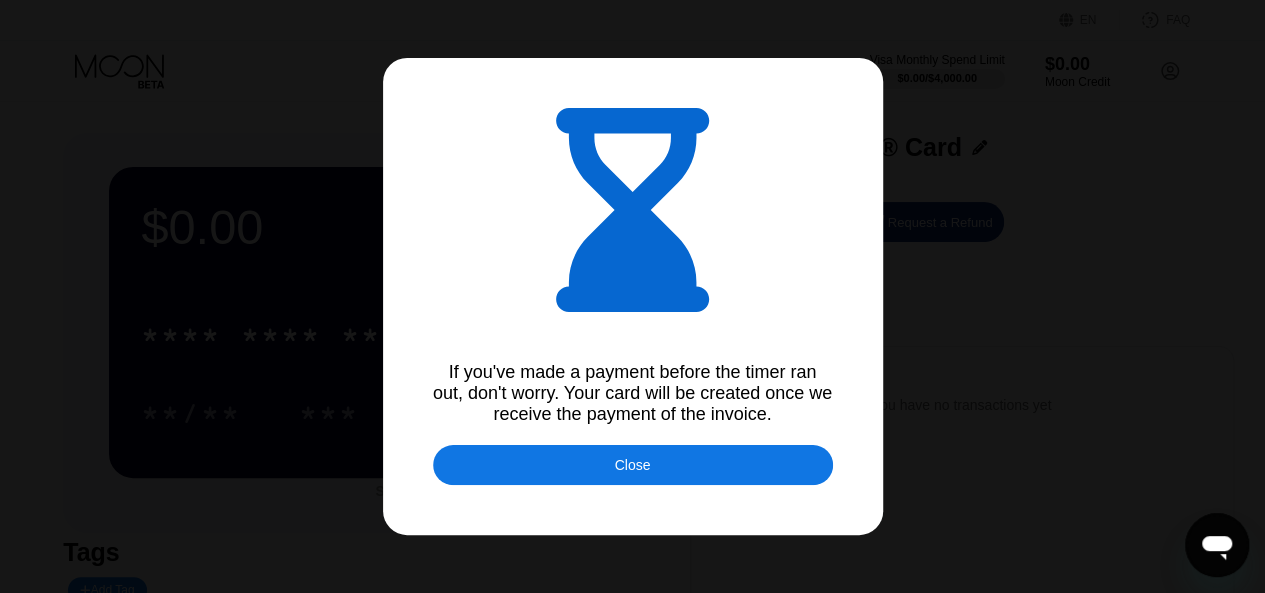 type on "0.00007003" 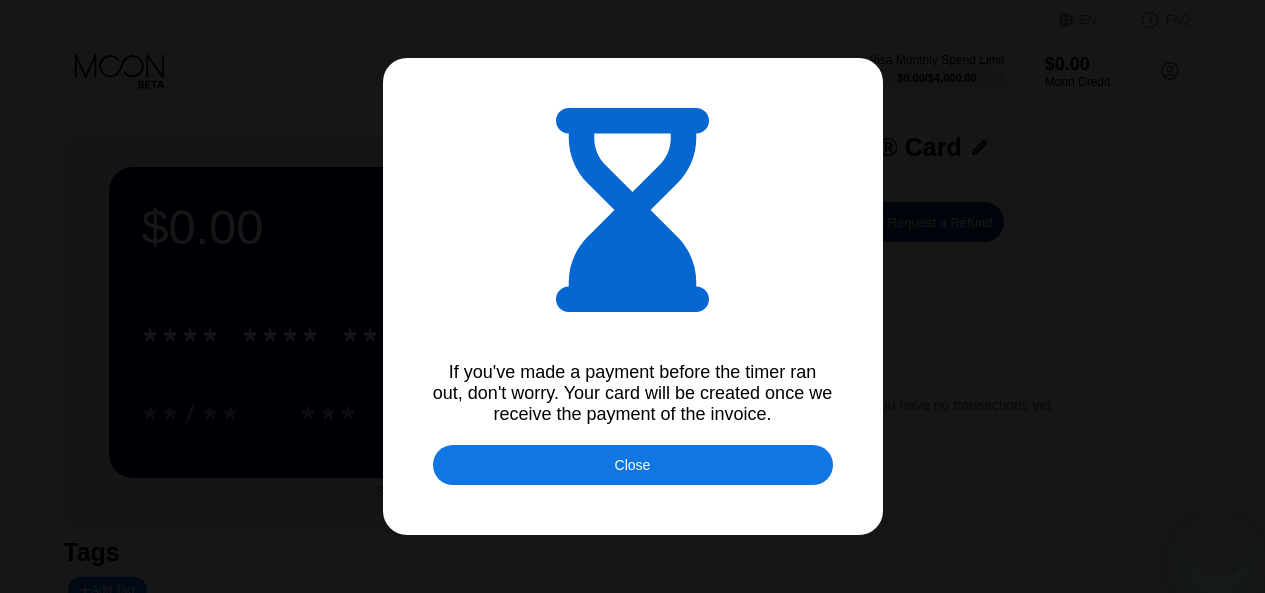 scroll, scrollTop: 0, scrollLeft: 0, axis: both 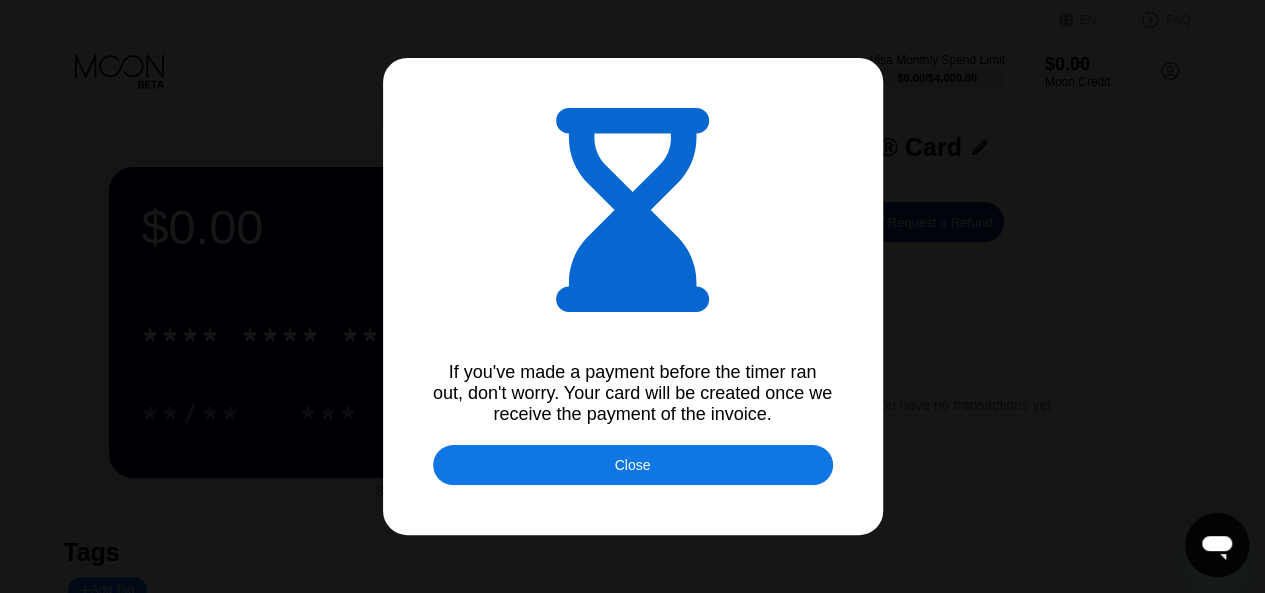 type on "0.00006999" 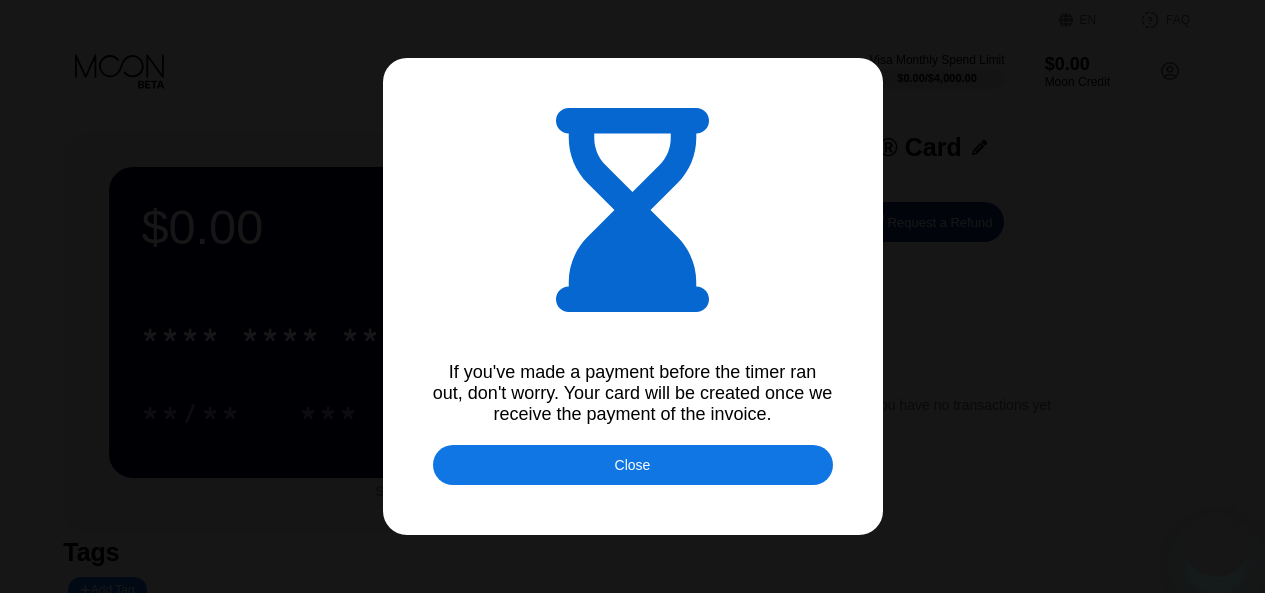 scroll, scrollTop: 0, scrollLeft: 0, axis: both 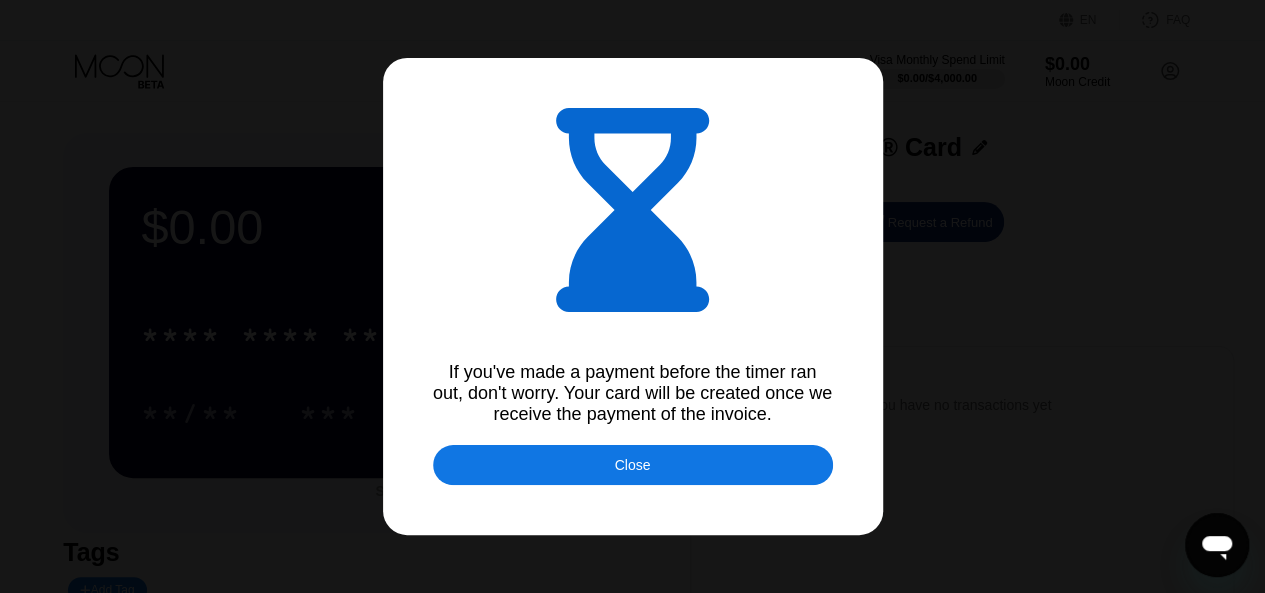 type on "0.00006994" 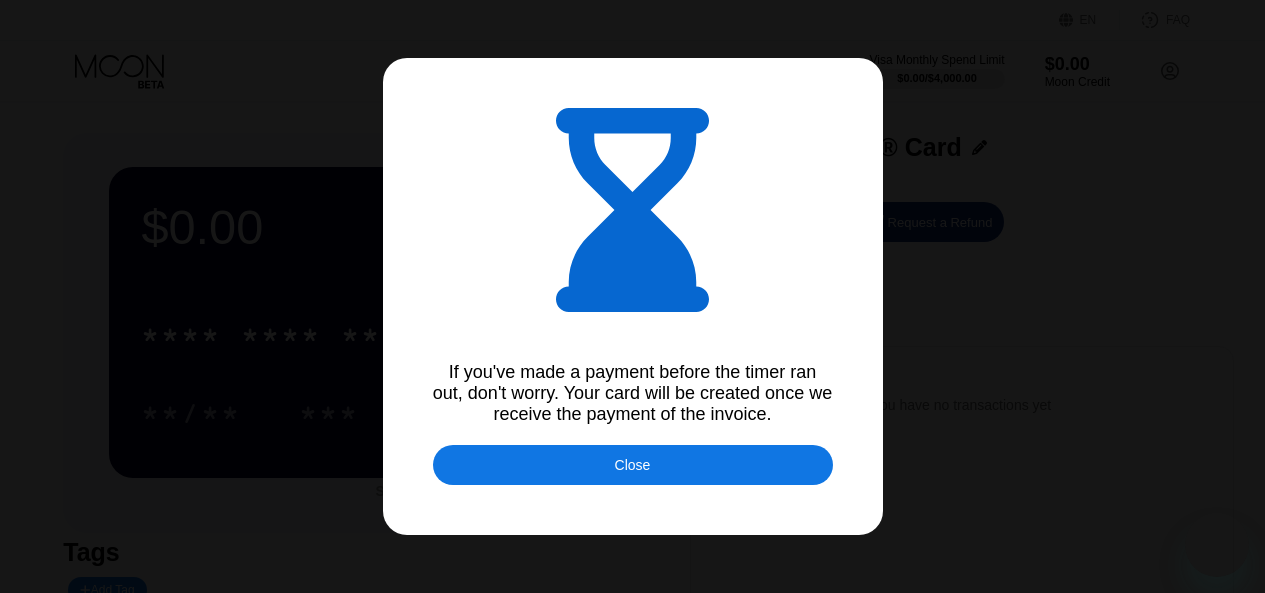 scroll, scrollTop: 0, scrollLeft: 0, axis: both 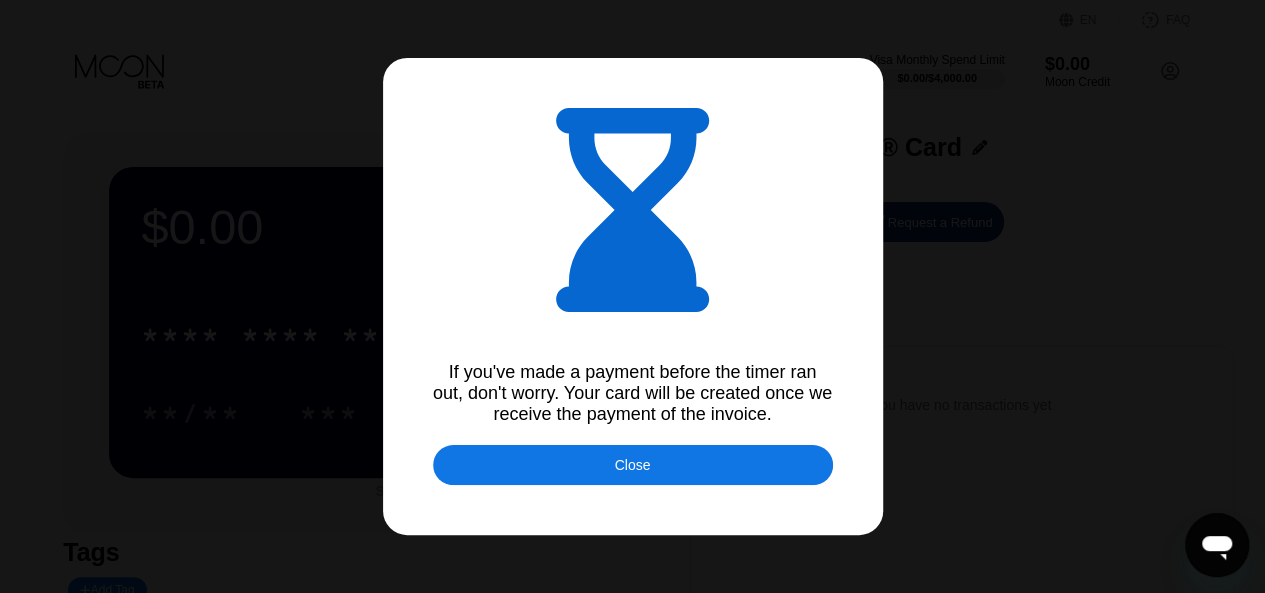 type on "0.00006993" 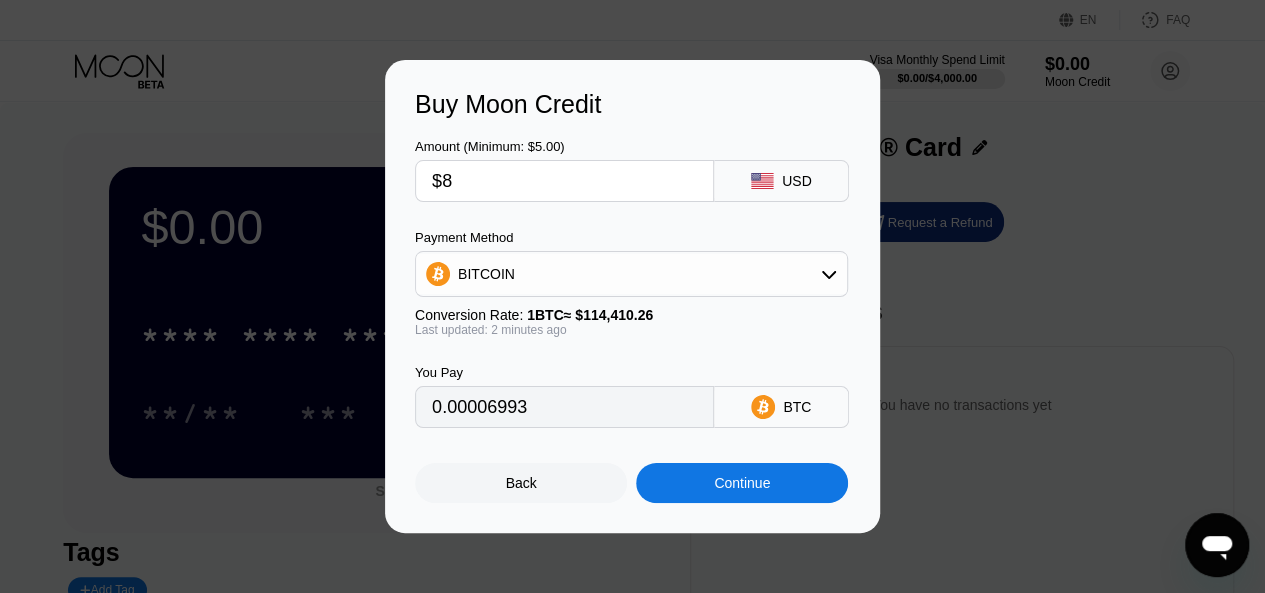 click on "Back Continue" at bounding box center [632, 465] 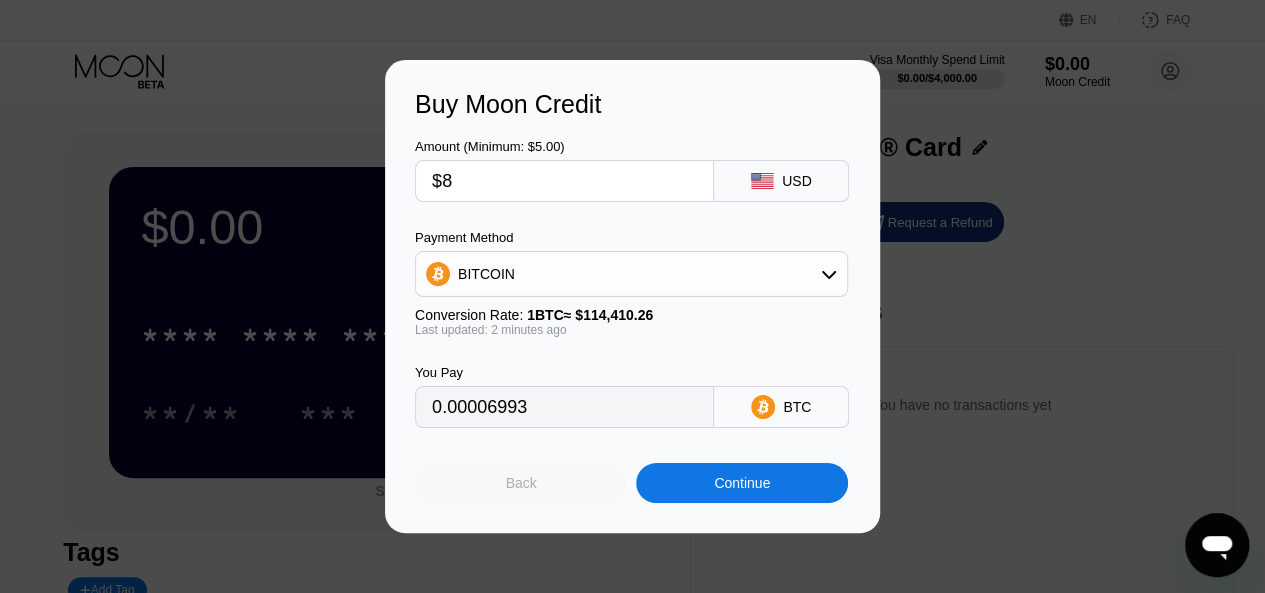 click on "Back" at bounding box center [521, 483] 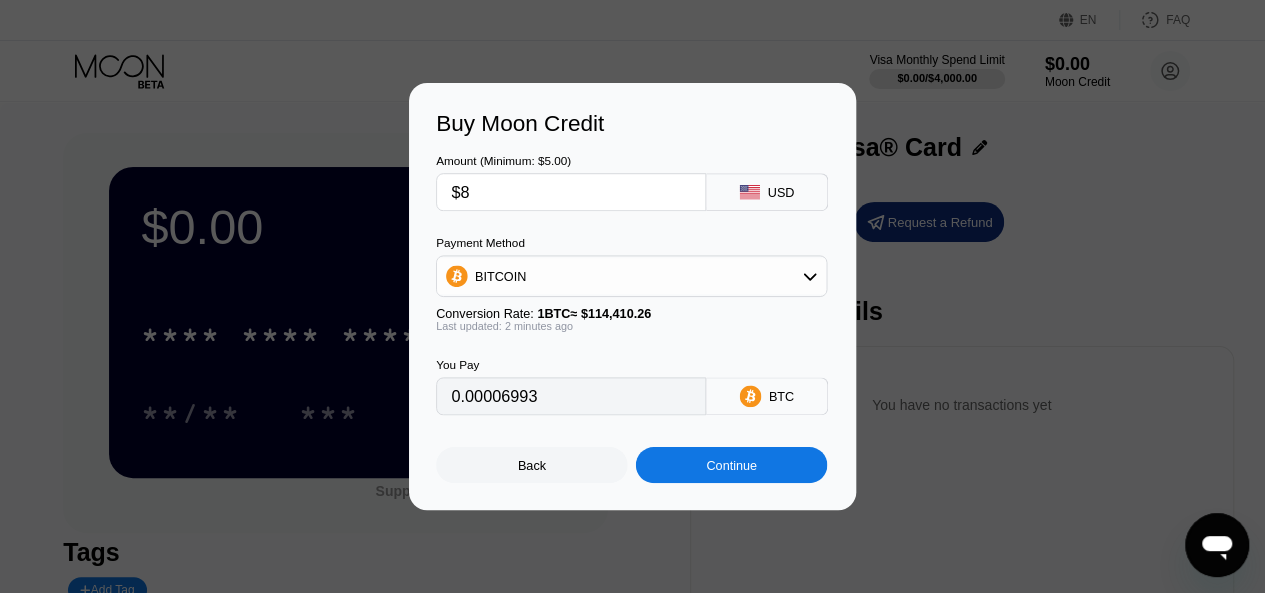 click on "Back" at bounding box center (532, 465) 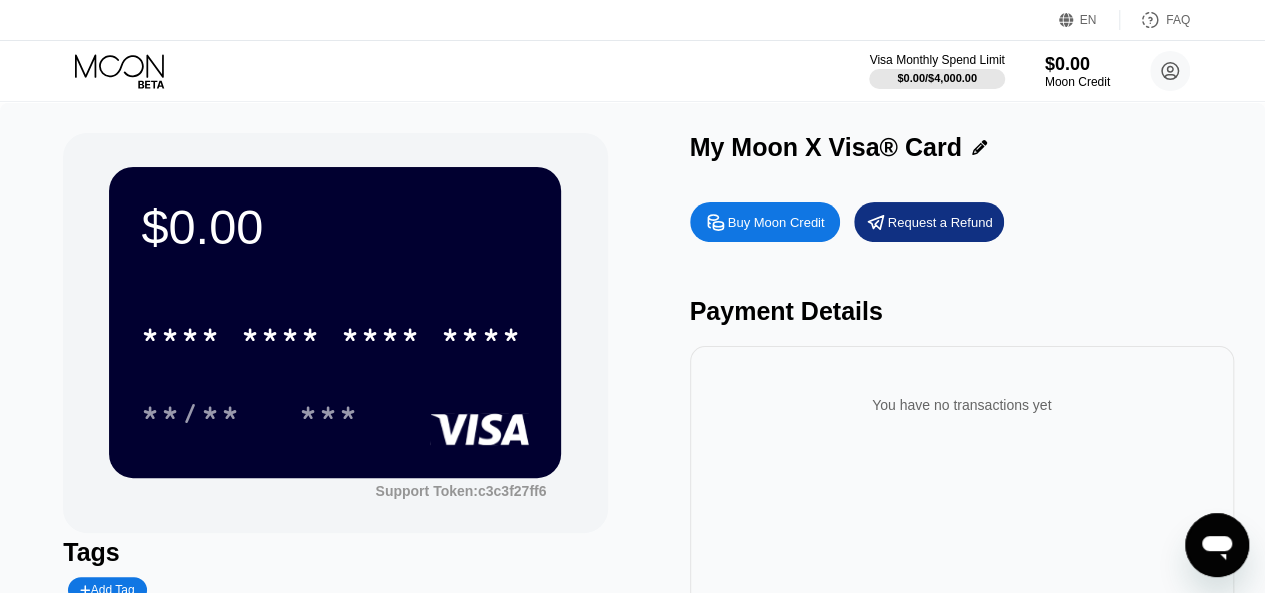 click on "Buy Moon Credit Request a Refund Payment Details You have no transactions yet" at bounding box center [962, 444] 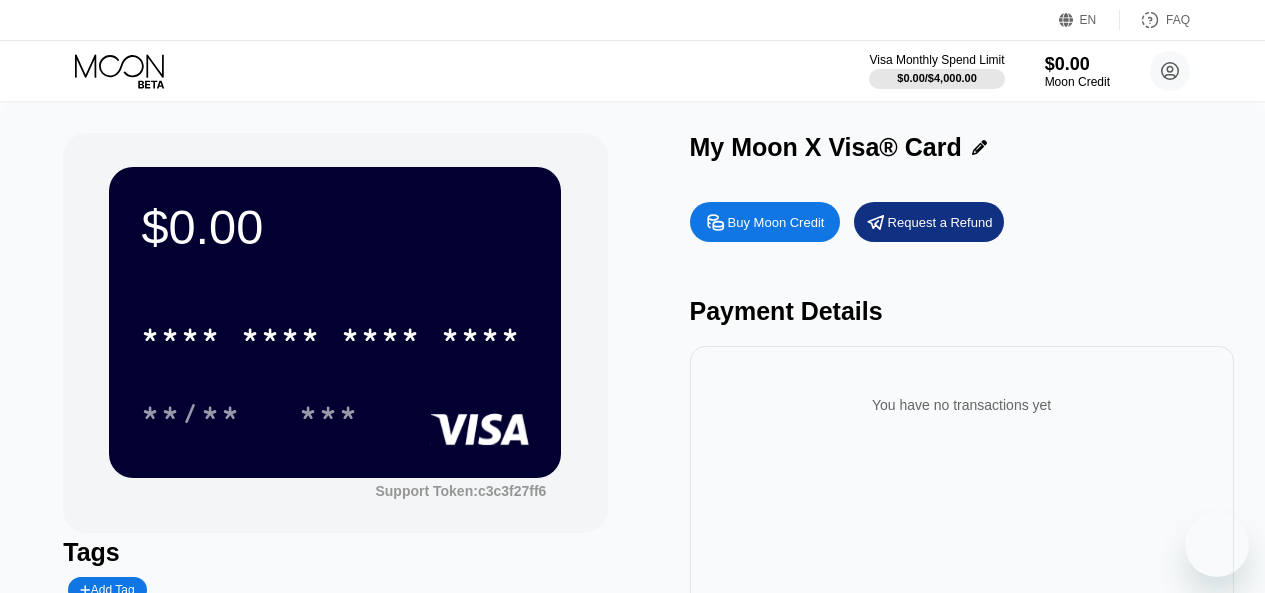 scroll, scrollTop: 0, scrollLeft: 0, axis: both 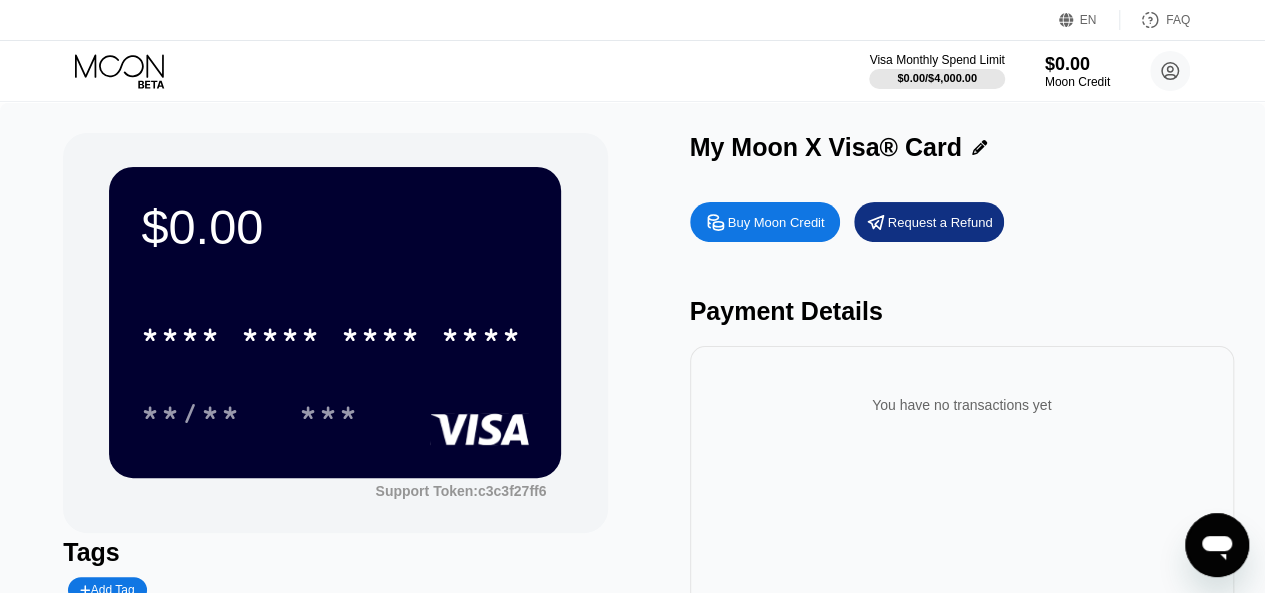click on "Buy Moon Credit" at bounding box center [776, 222] 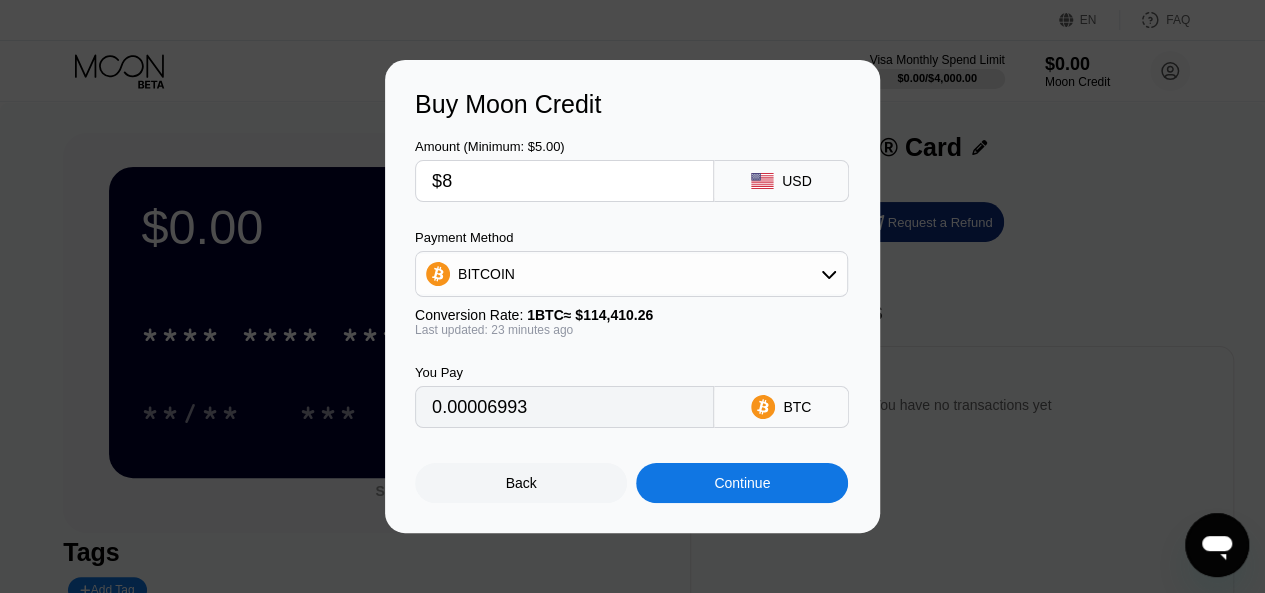 click on "$8" at bounding box center (564, 181) 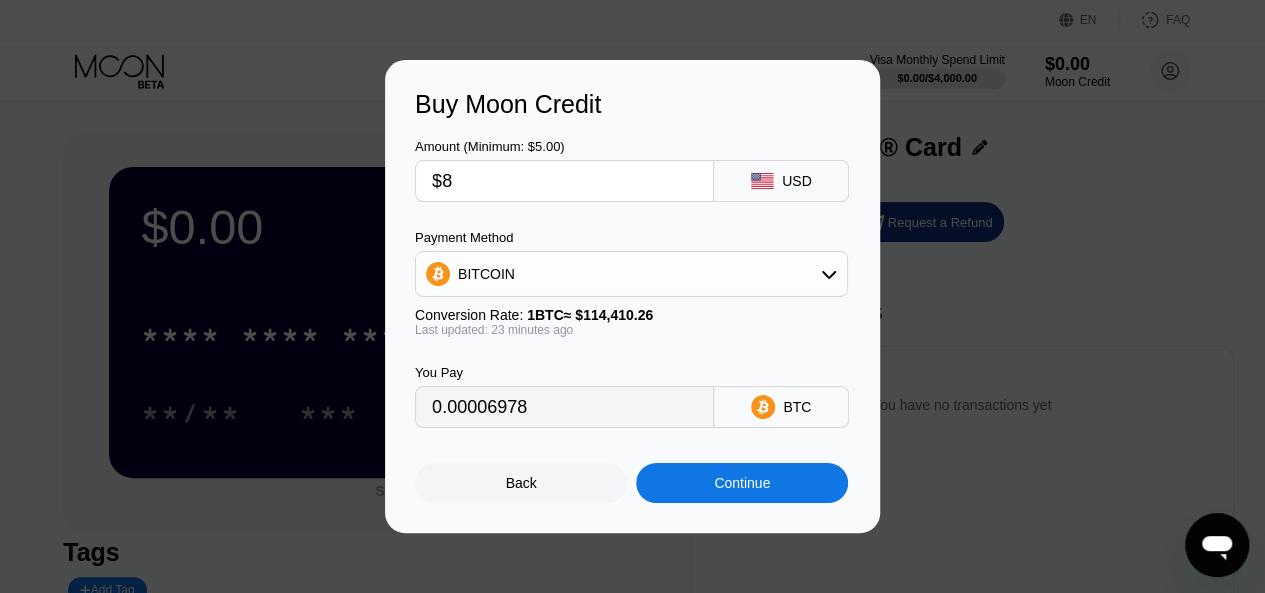type on "0.00006978" 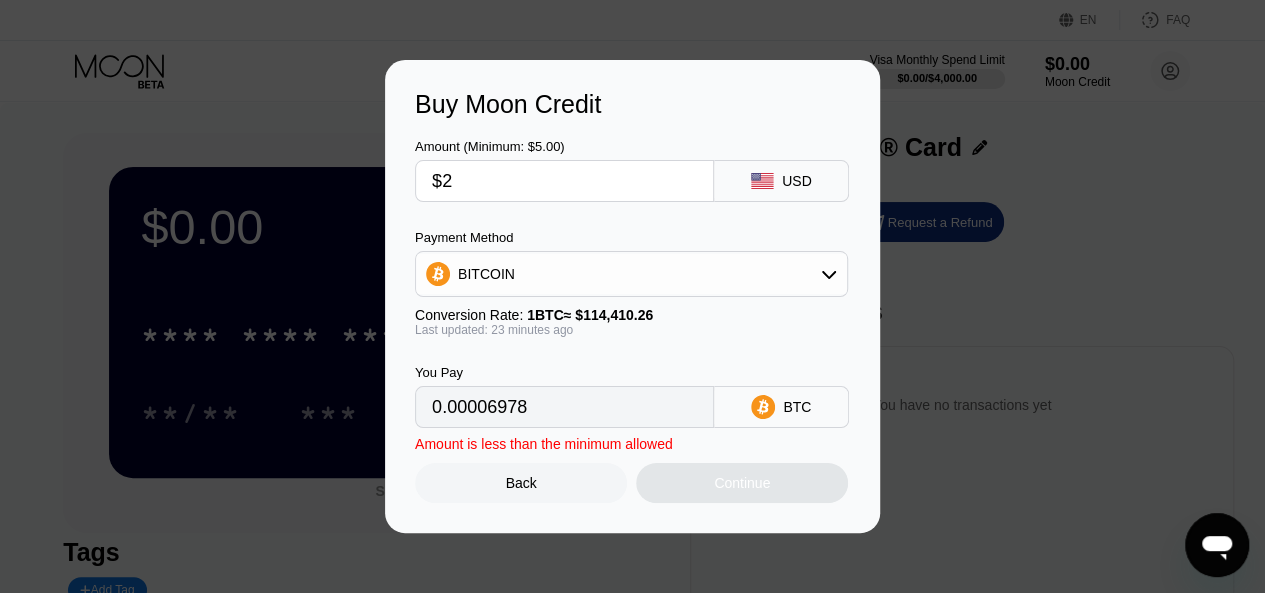 type on "0.00001745" 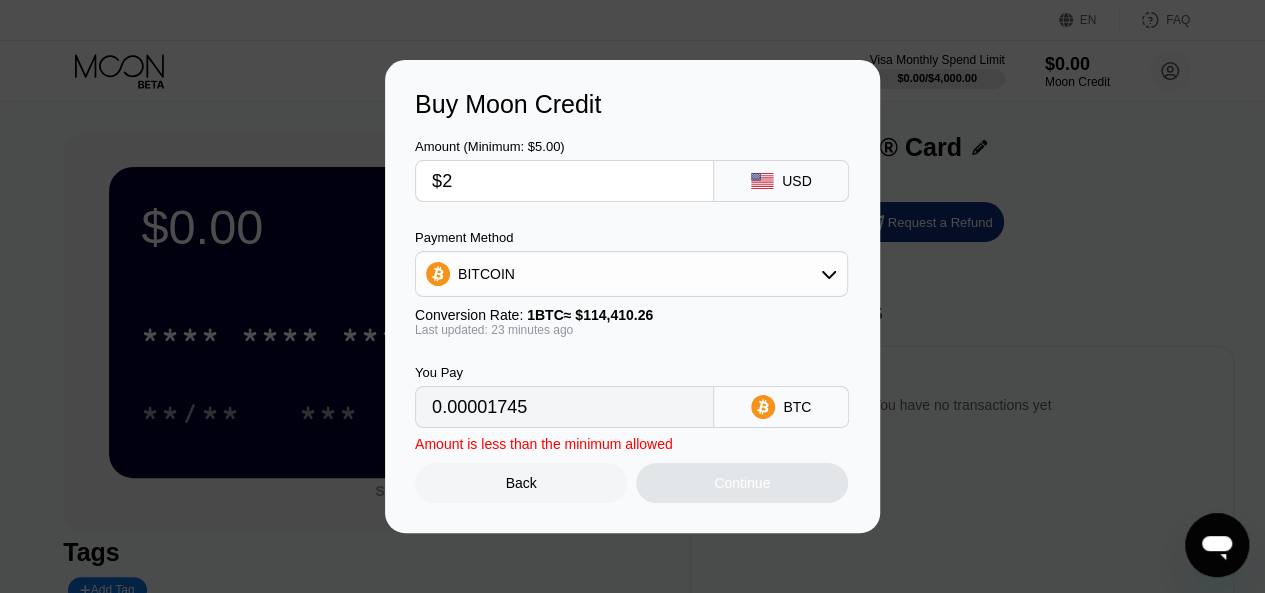 type 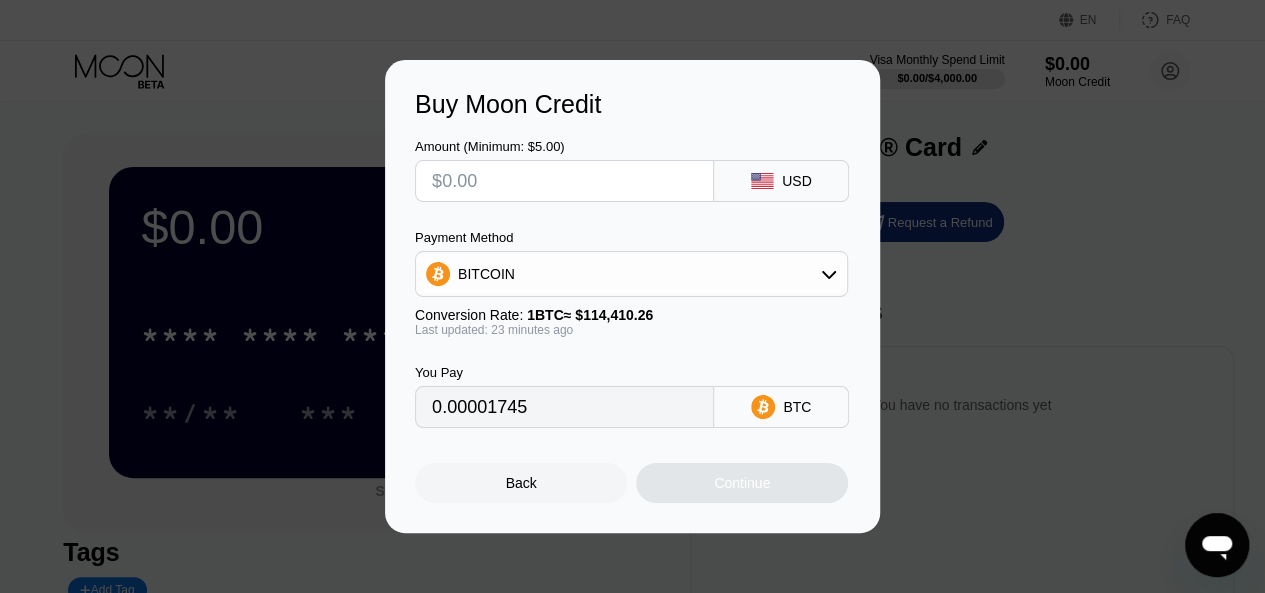 type on "0" 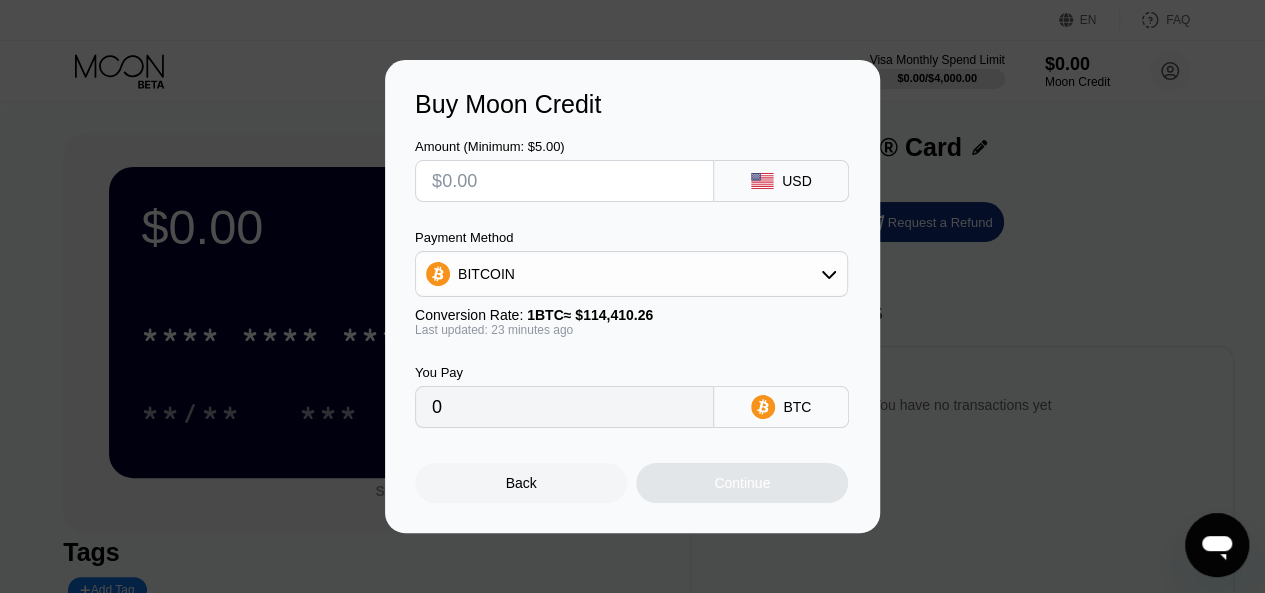 type on "$3" 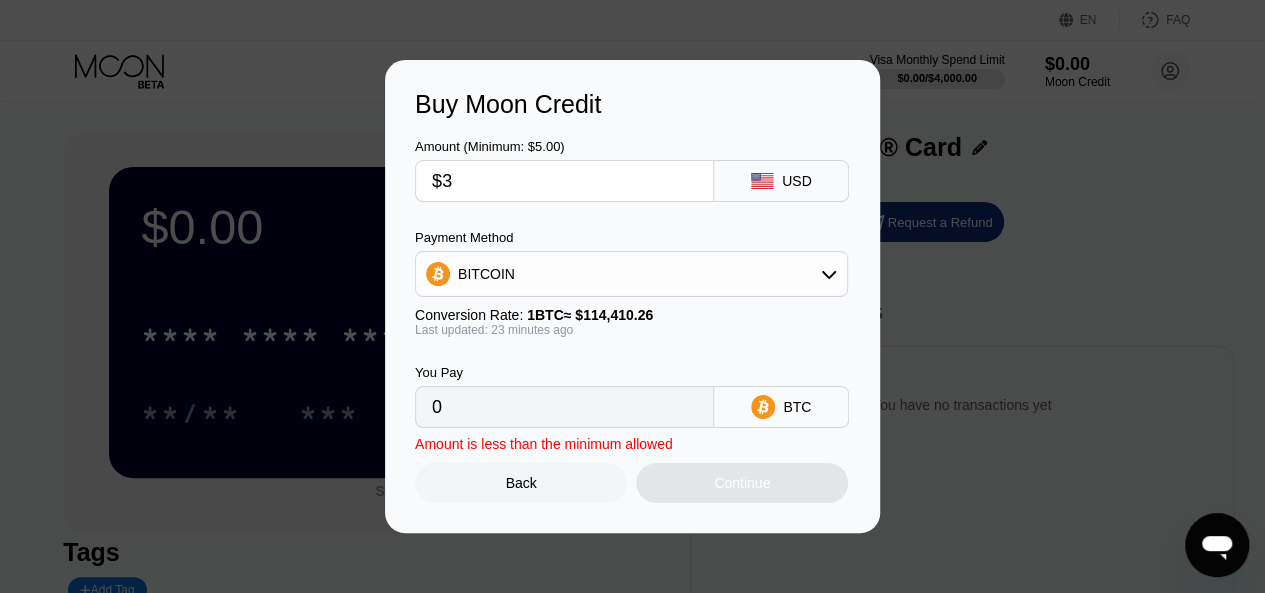type on "0.00002617" 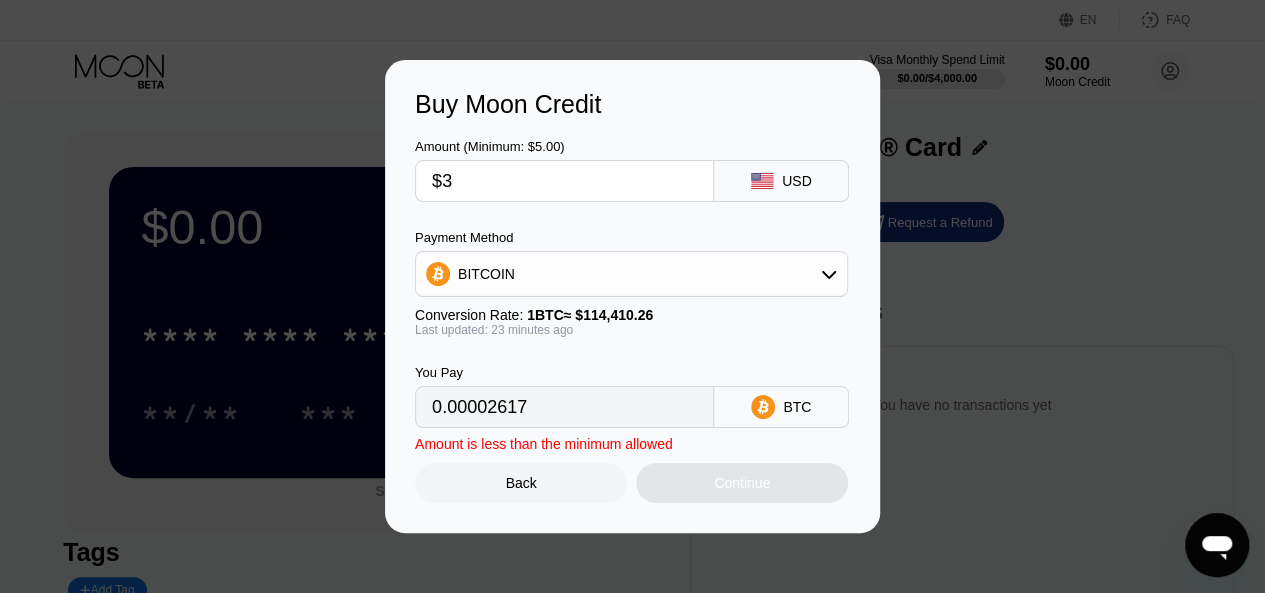 type 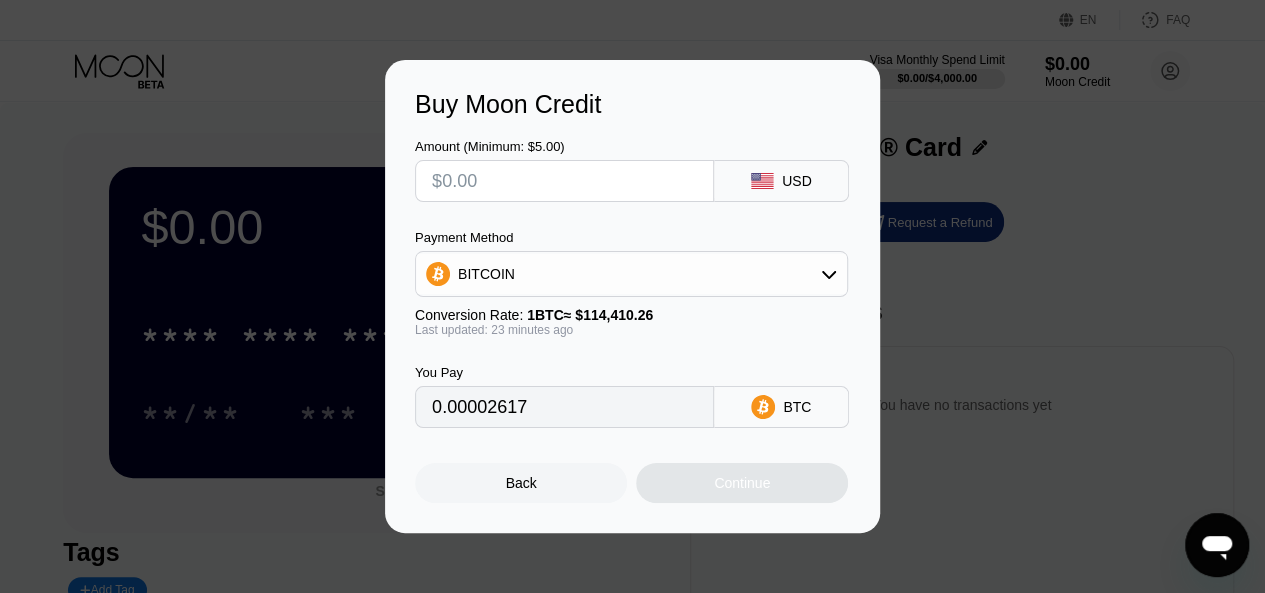 type on "0" 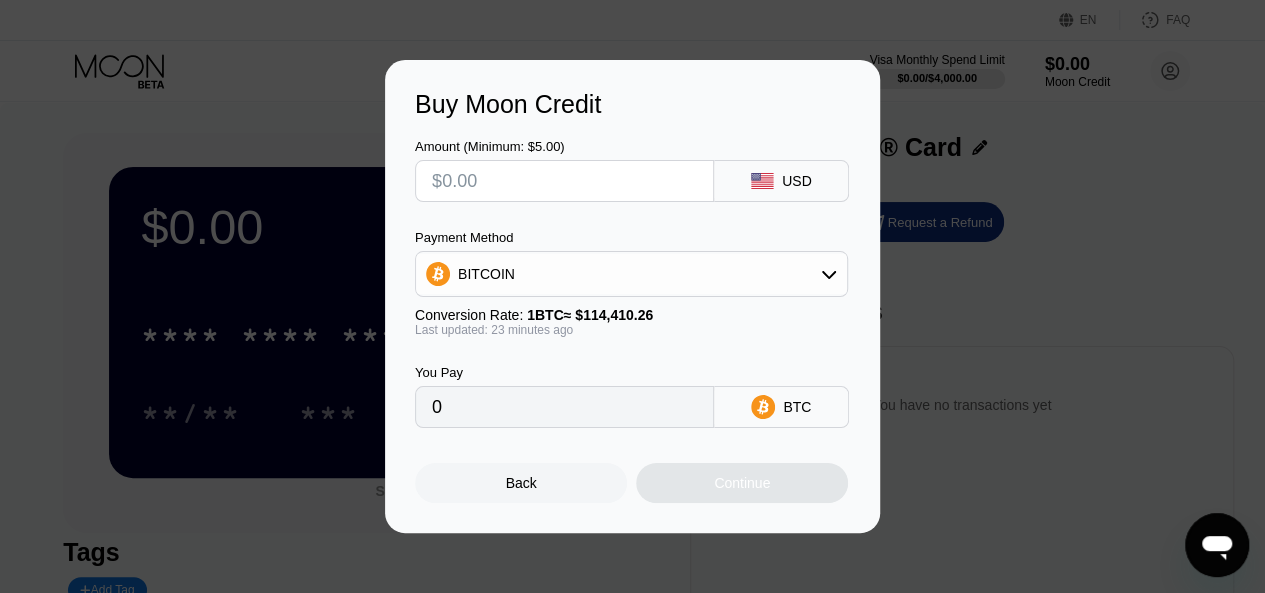 type on "$4" 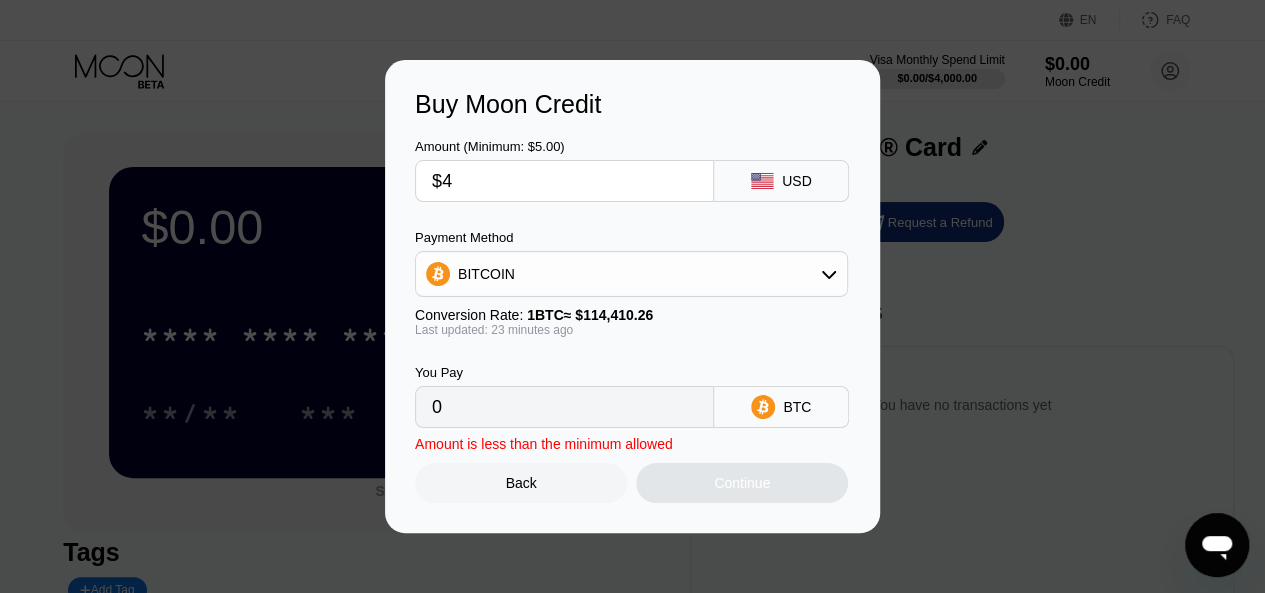 type on "0.00003489" 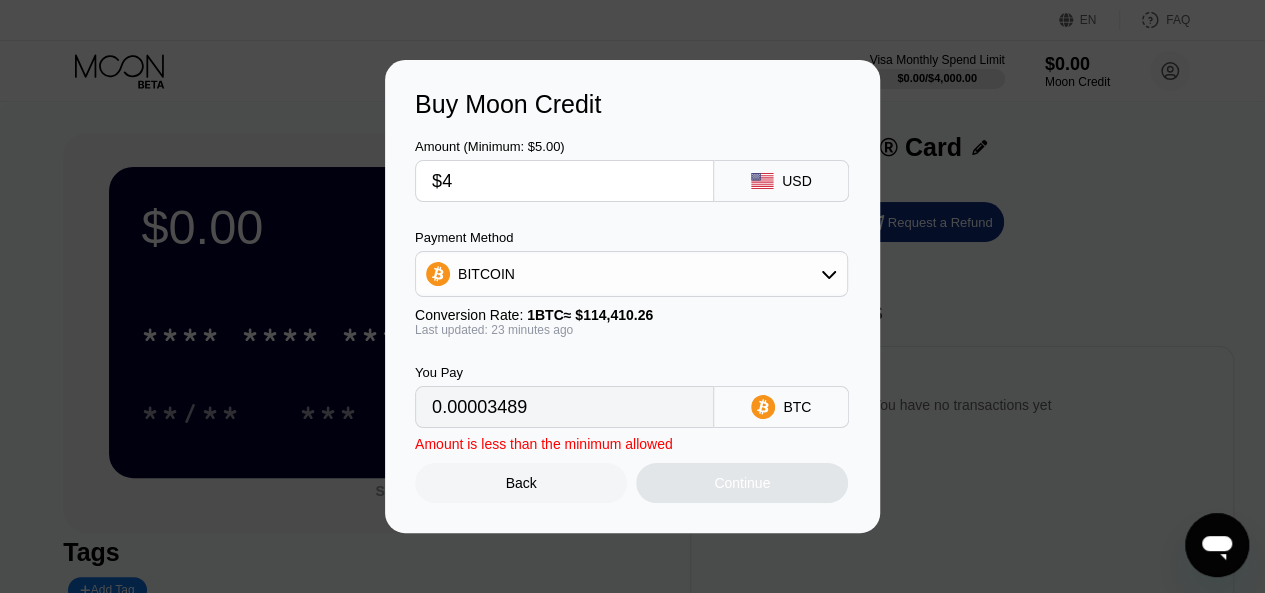 type 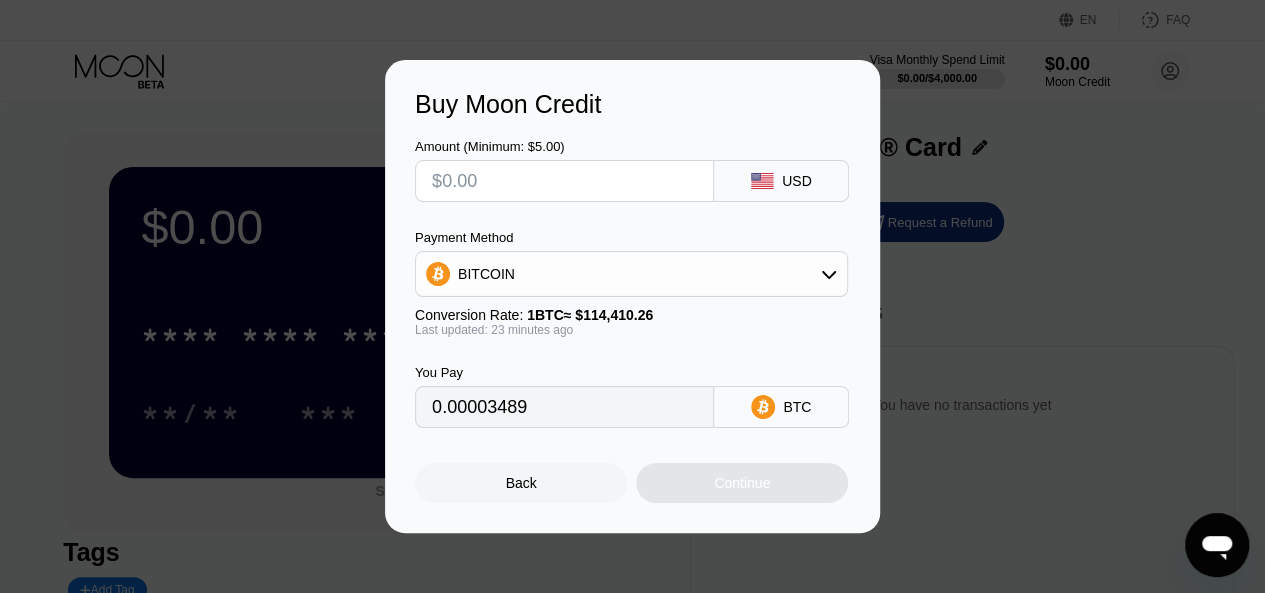 type on "0" 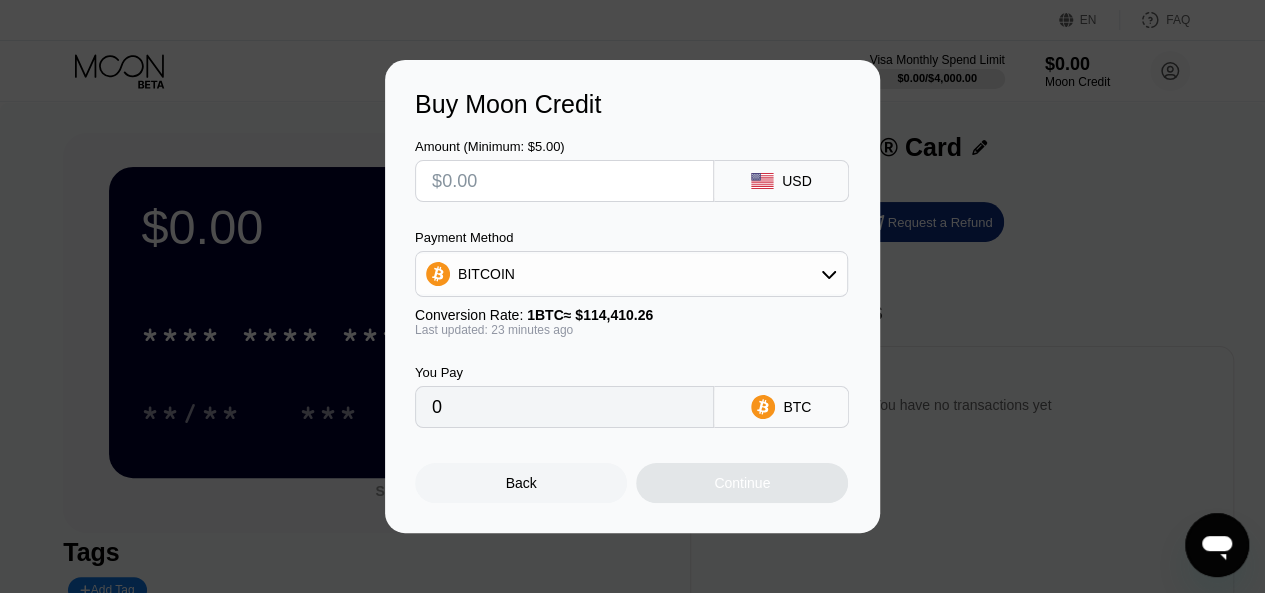 type on "$5" 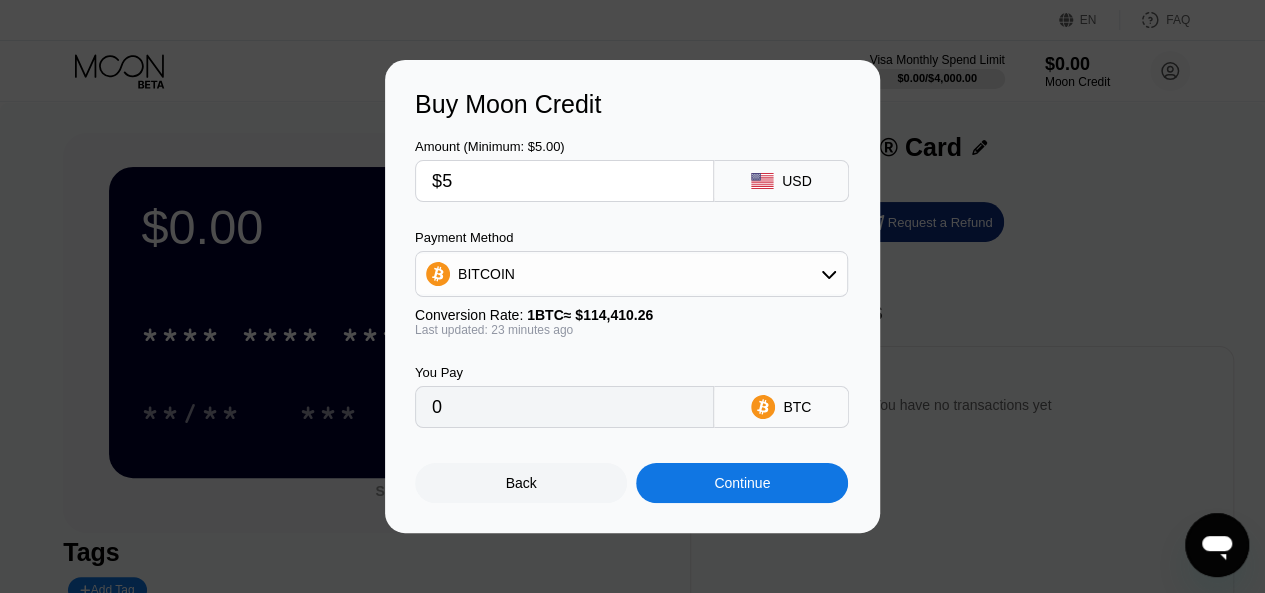 type on "0.00004361" 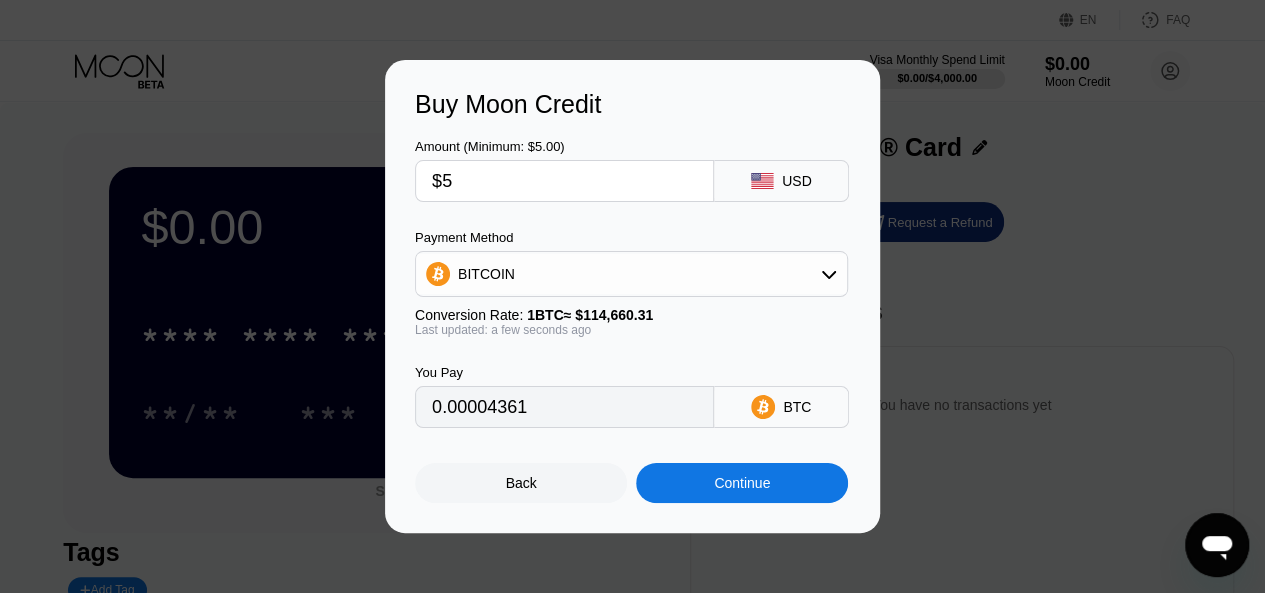 type 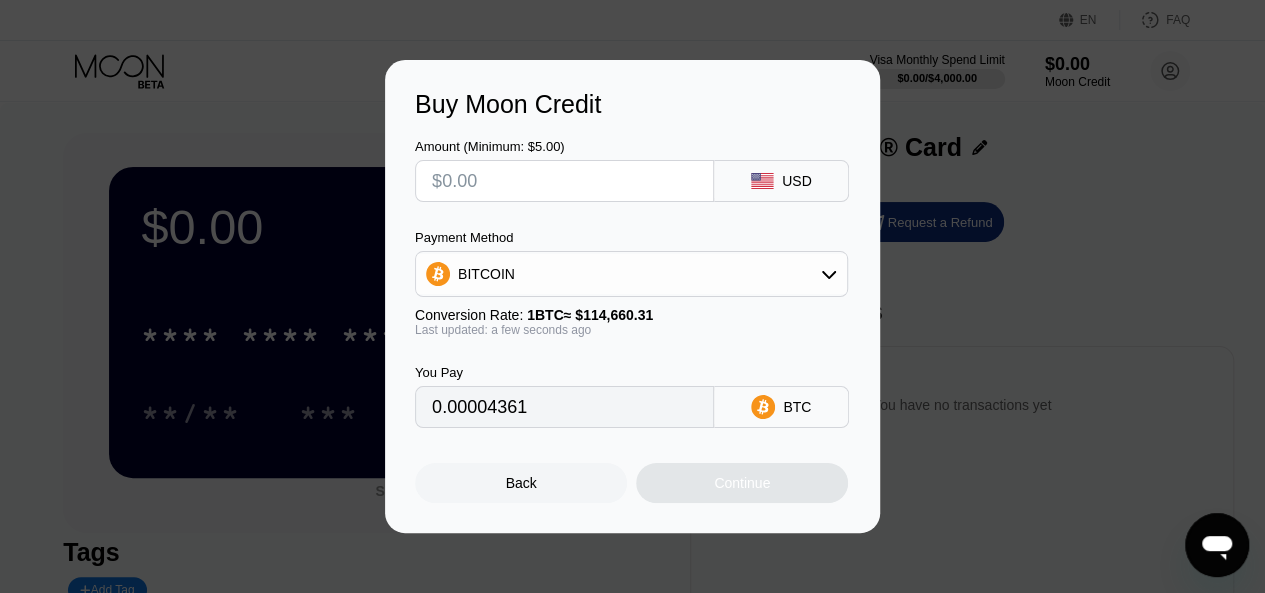 type on "0" 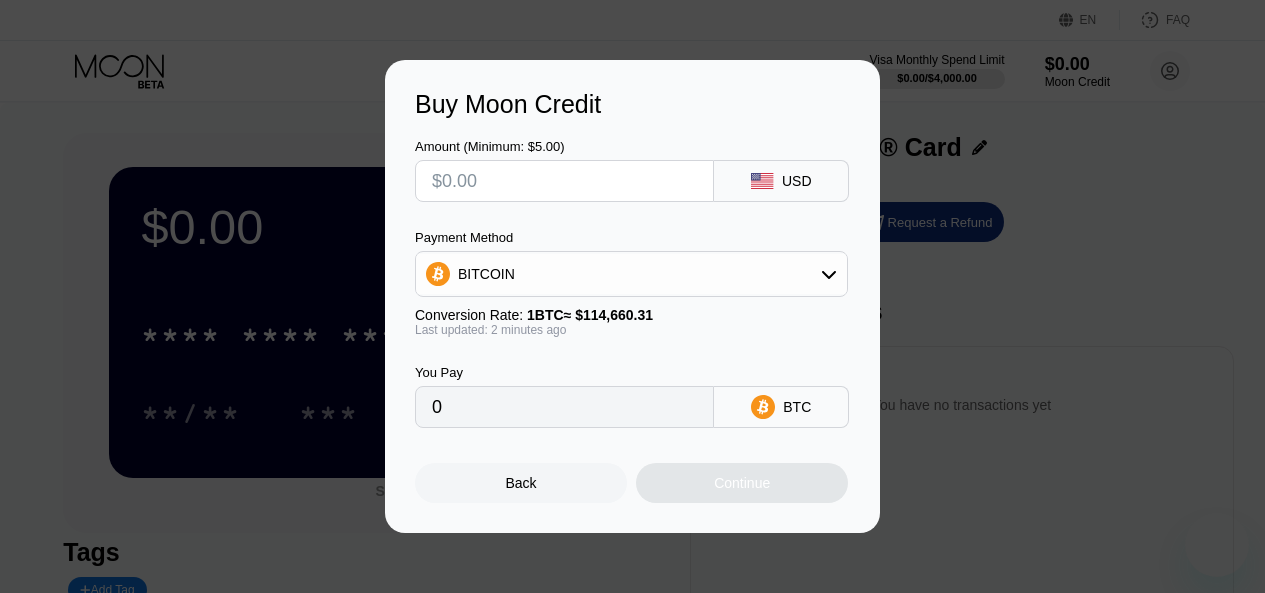 scroll, scrollTop: 0, scrollLeft: 0, axis: both 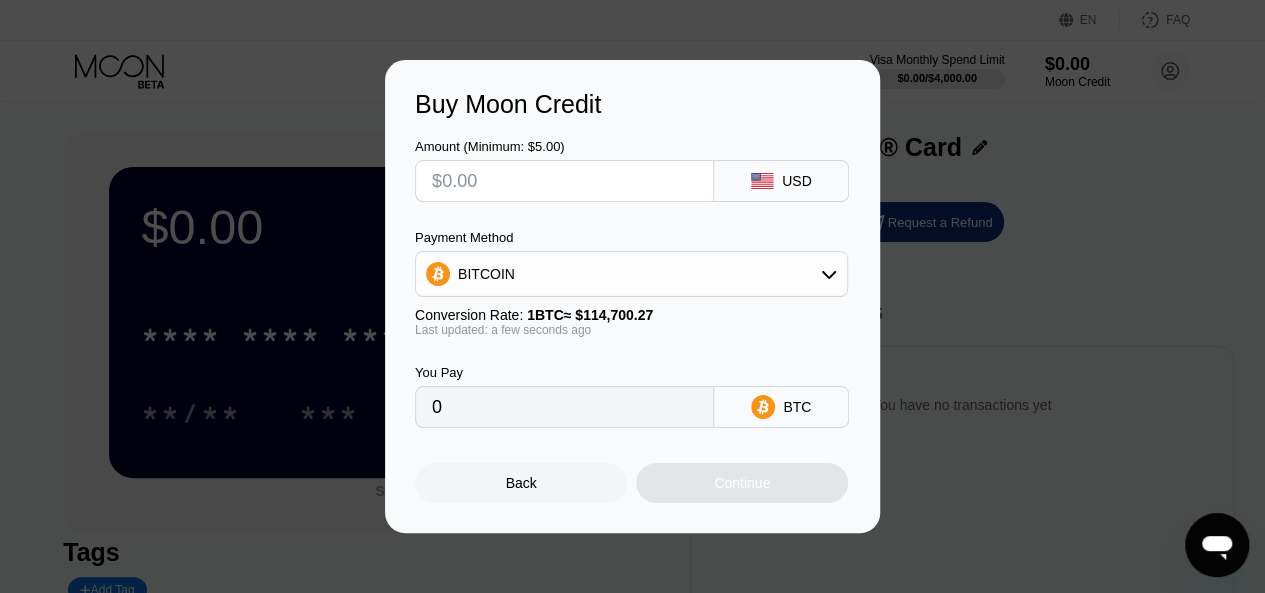 click at bounding box center (564, 181) 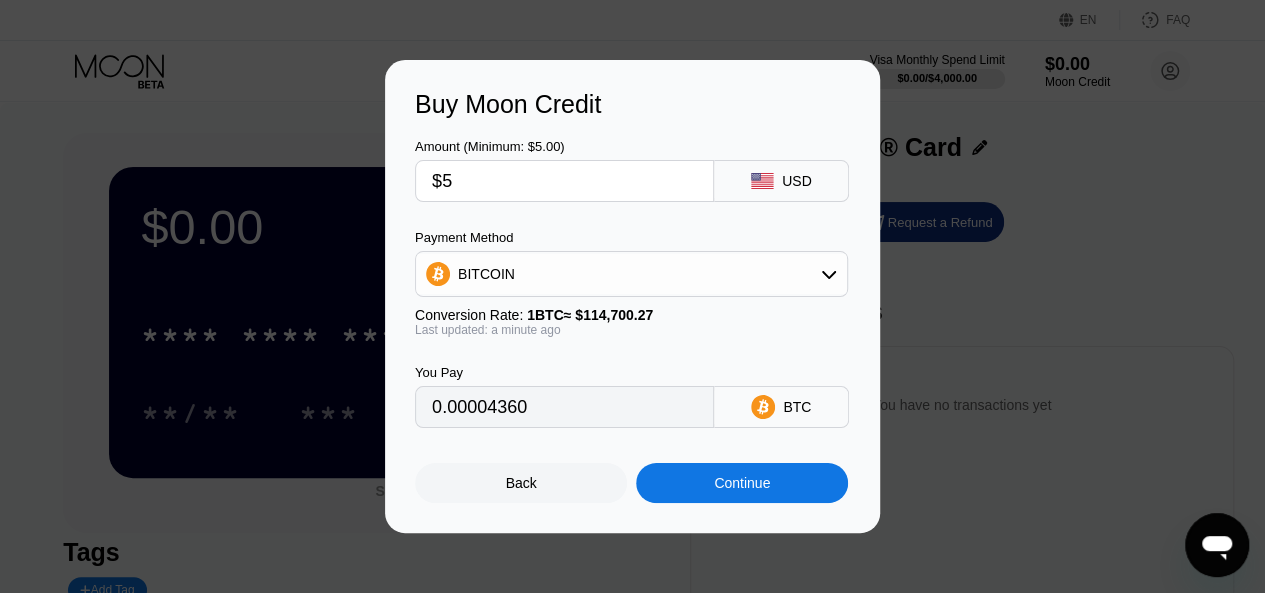 type on "0.00004360" 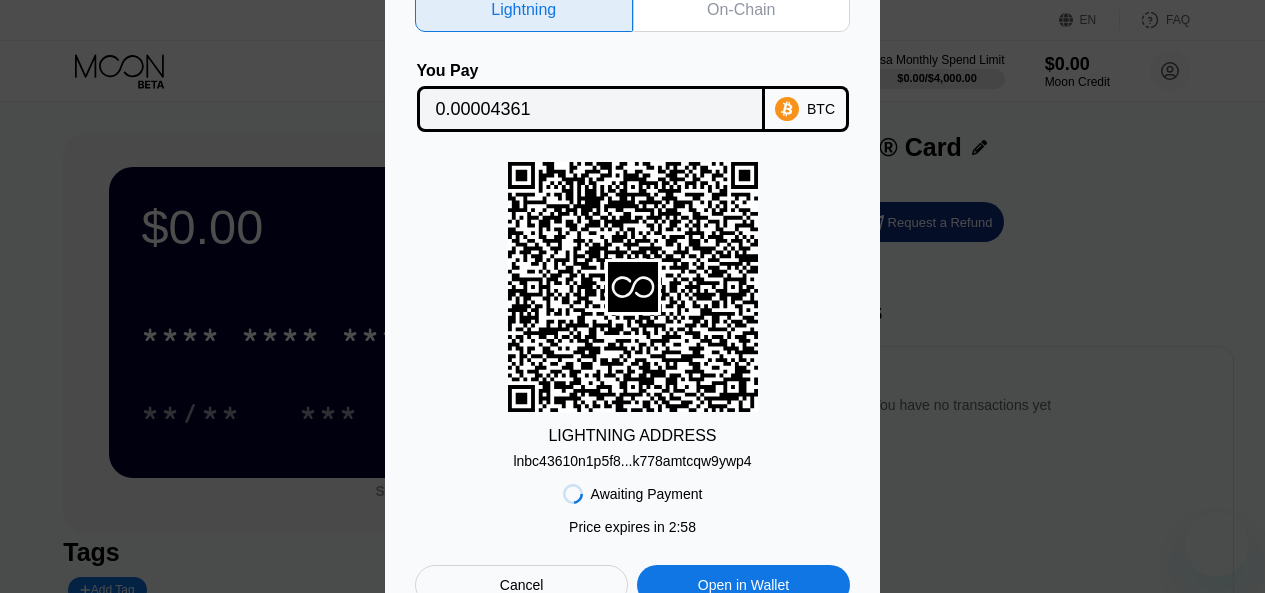 scroll, scrollTop: 0, scrollLeft: 0, axis: both 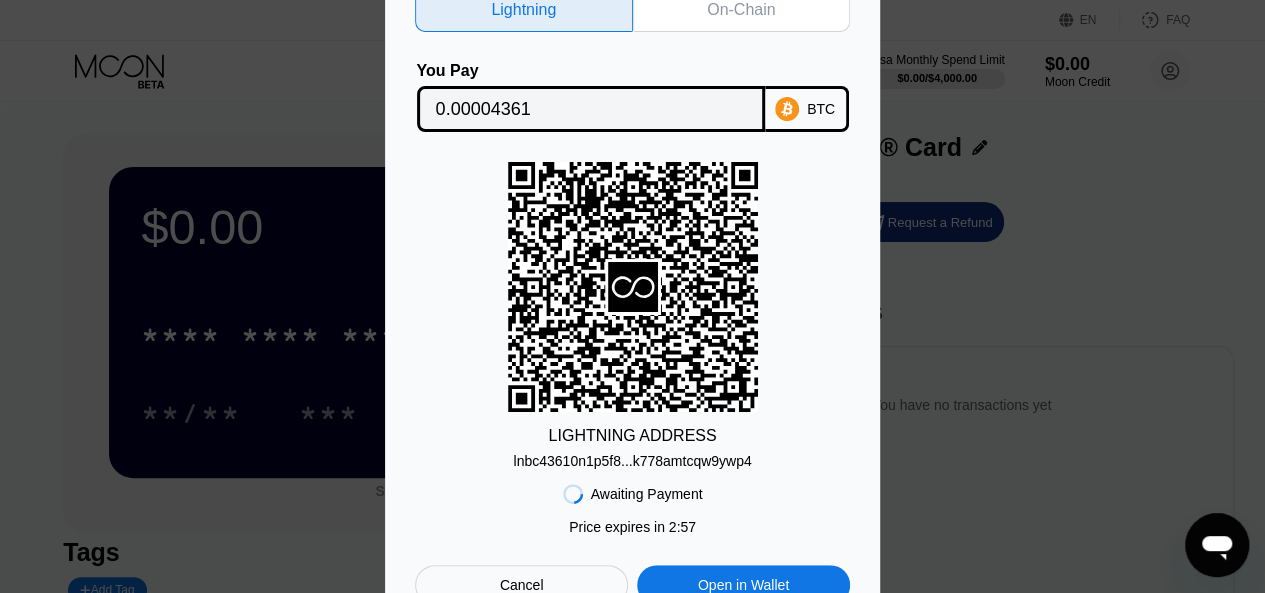 click on "lnbc43610n1p5f8...k778amtcqw9ywp4" at bounding box center (632, 461) 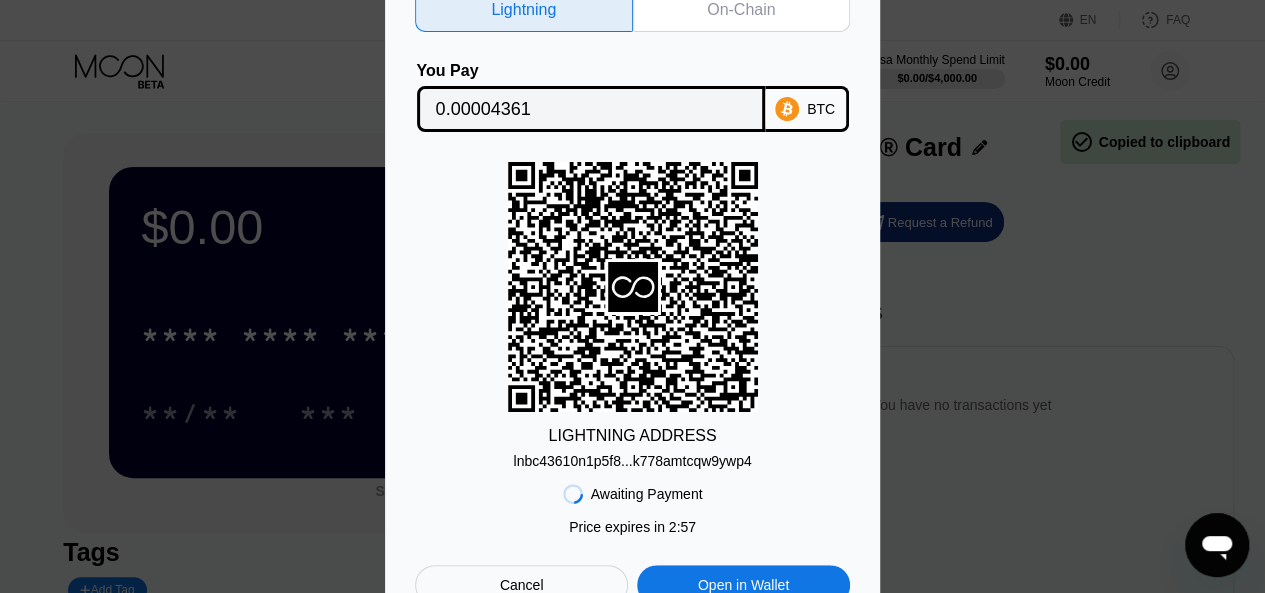 drag, startPoint x: 606, startPoint y: 460, endPoint x: 616, endPoint y: 409, distance: 51.971146 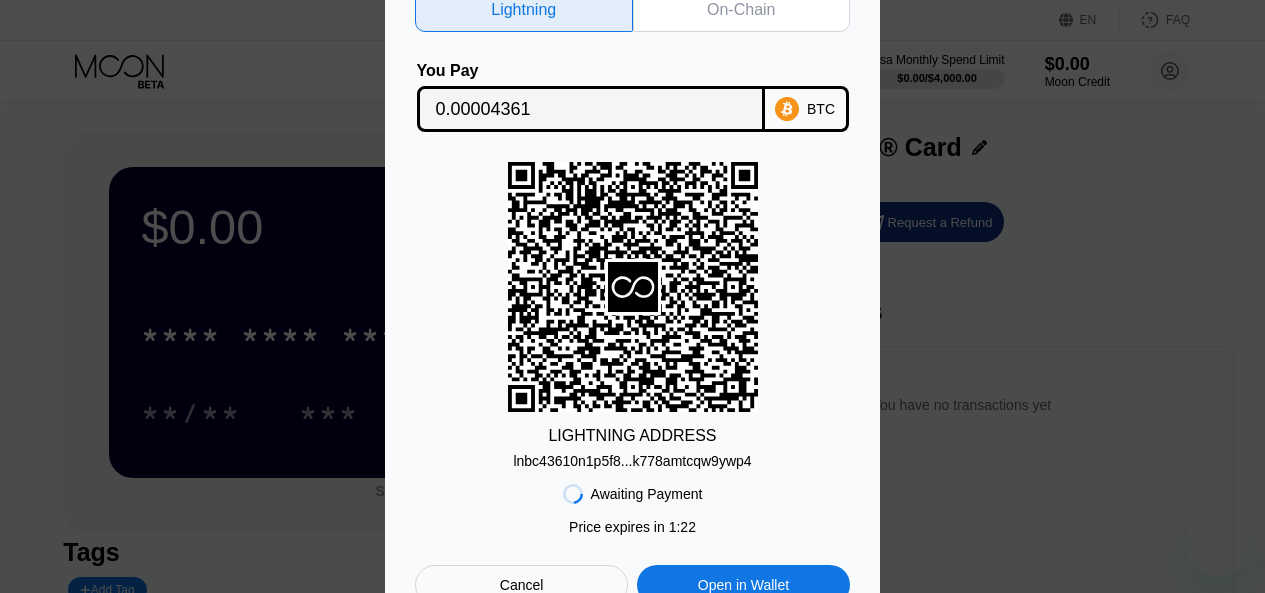 scroll, scrollTop: 0, scrollLeft: 0, axis: both 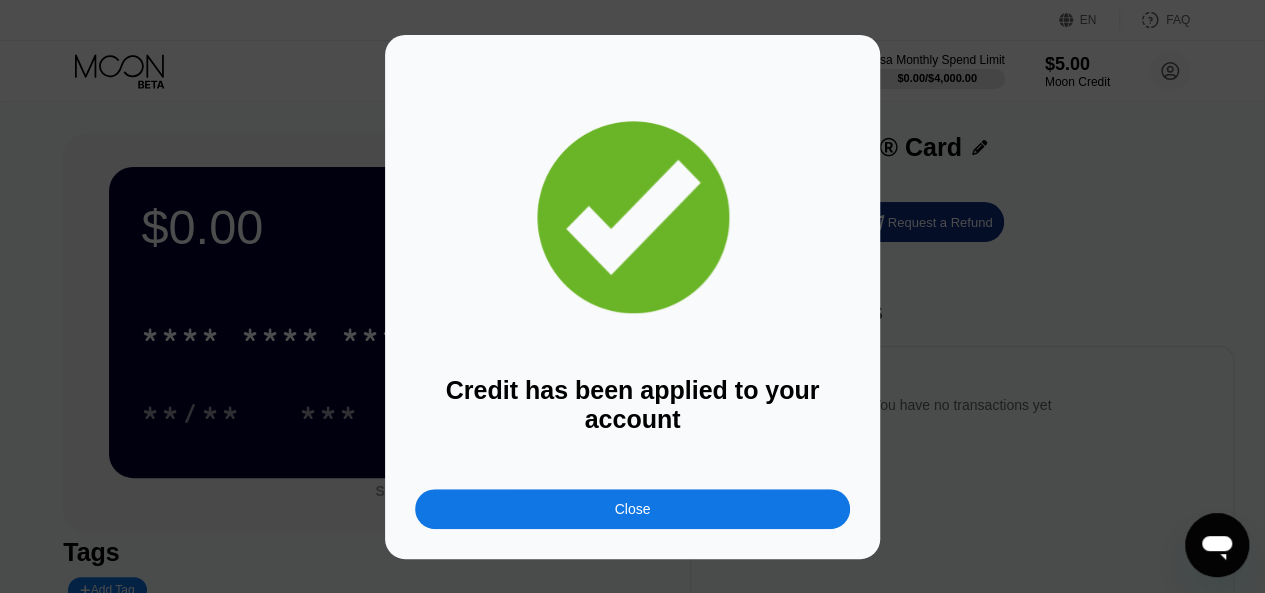 click on "Close" at bounding box center (633, 509) 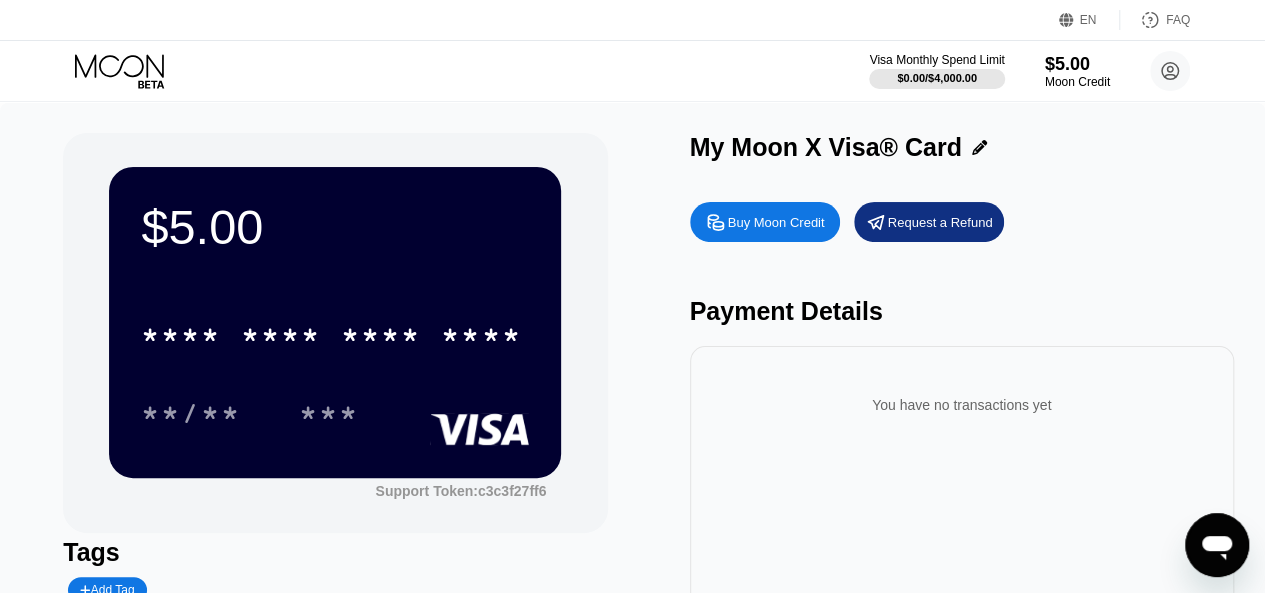 click on "Buy Moon Credit" at bounding box center [776, 222] 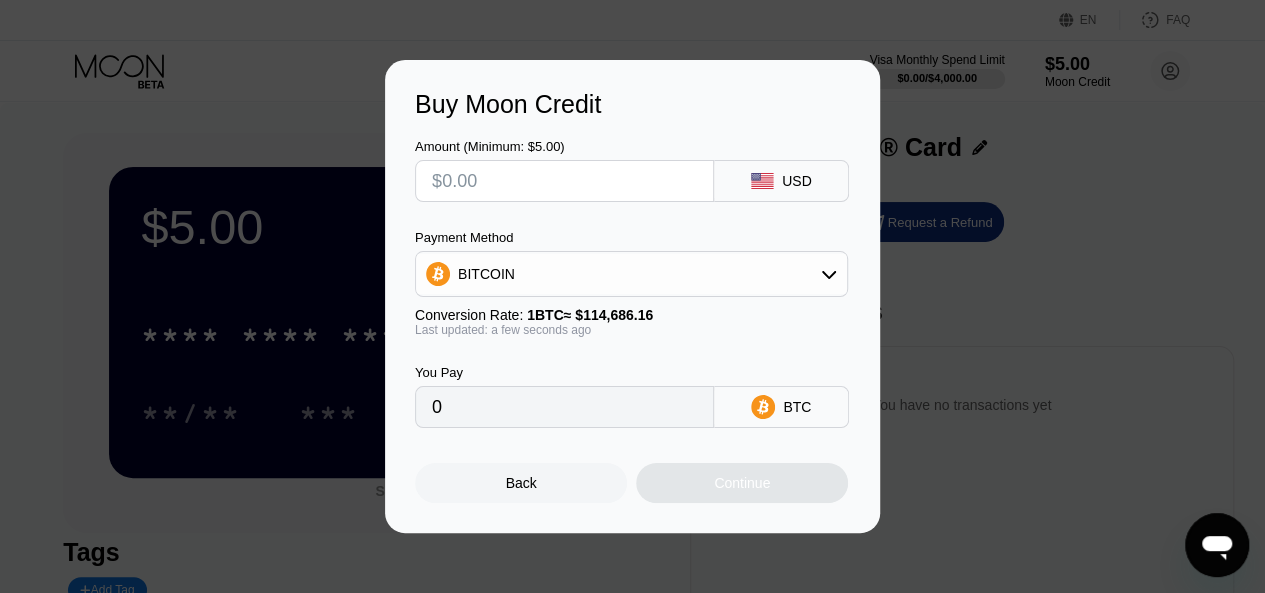 click at bounding box center [564, 181] 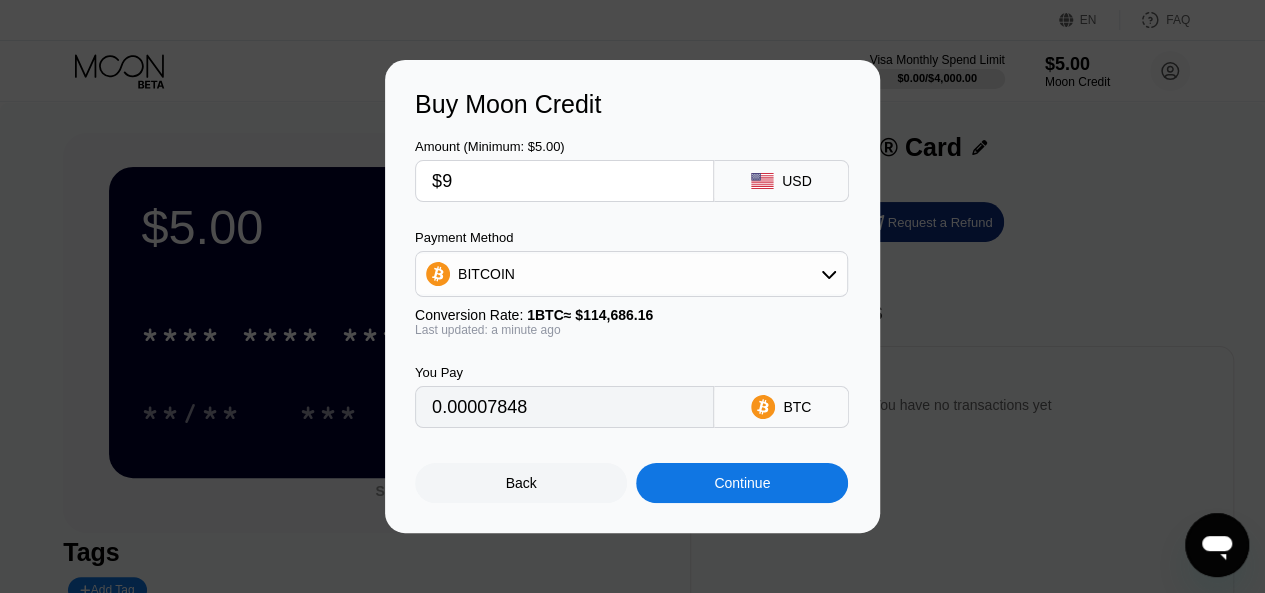 type on "0.00007848" 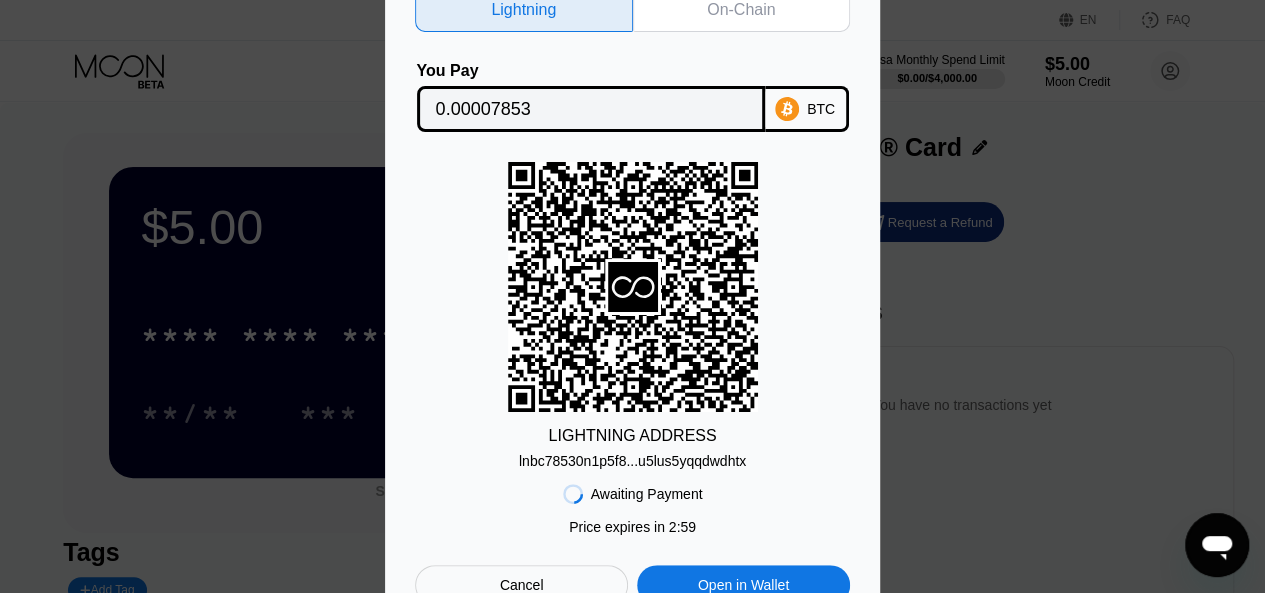 scroll, scrollTop: 100, scrollLeft: 0, axis: vertical 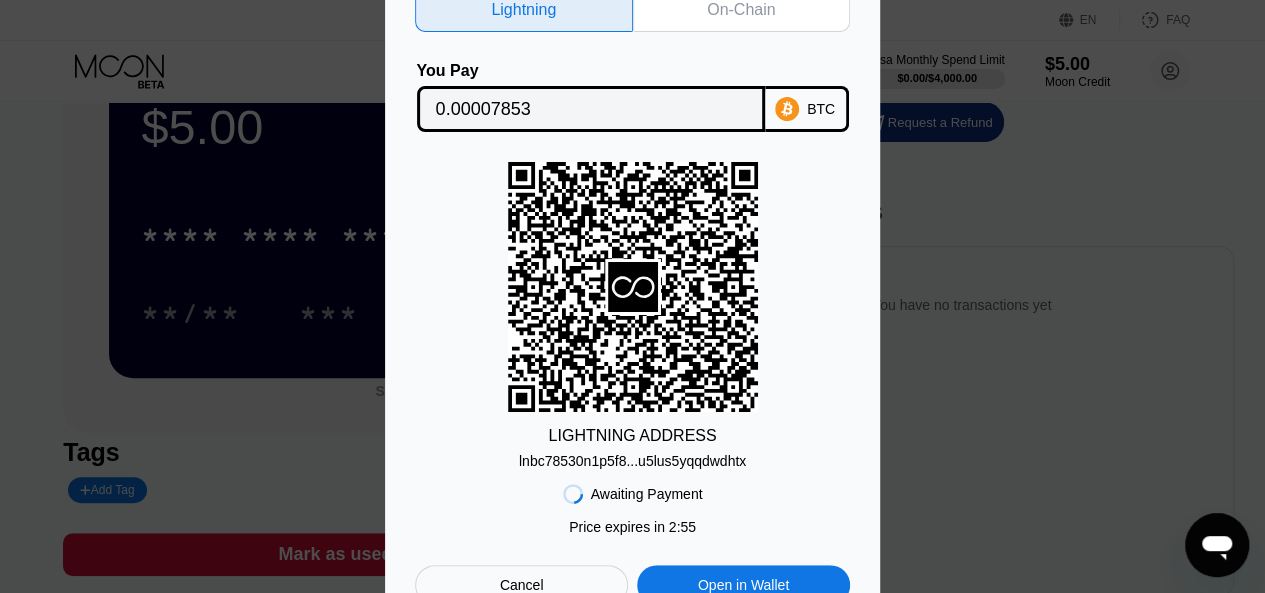 click on "lnbc78530n1p5f8...u5lus5yqqdwdhtx" at bounding box center [632, 461] 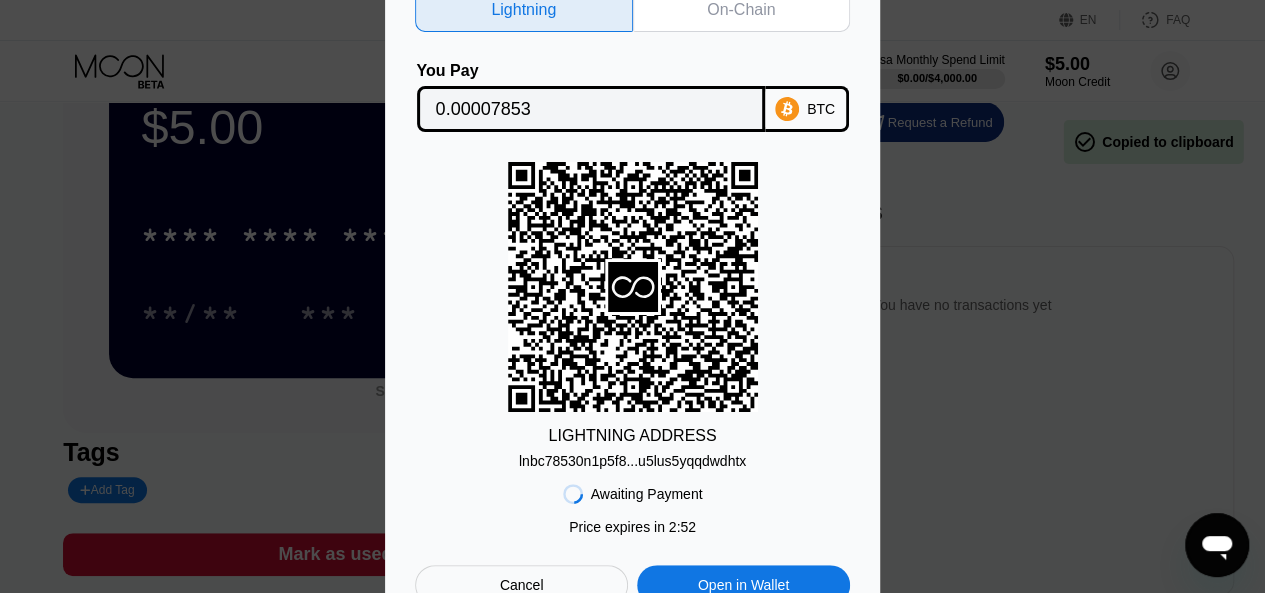 click on "lnbc78530n1p5f8...u5lus5yqqdwdhtx" at bounding box center (632, 461) 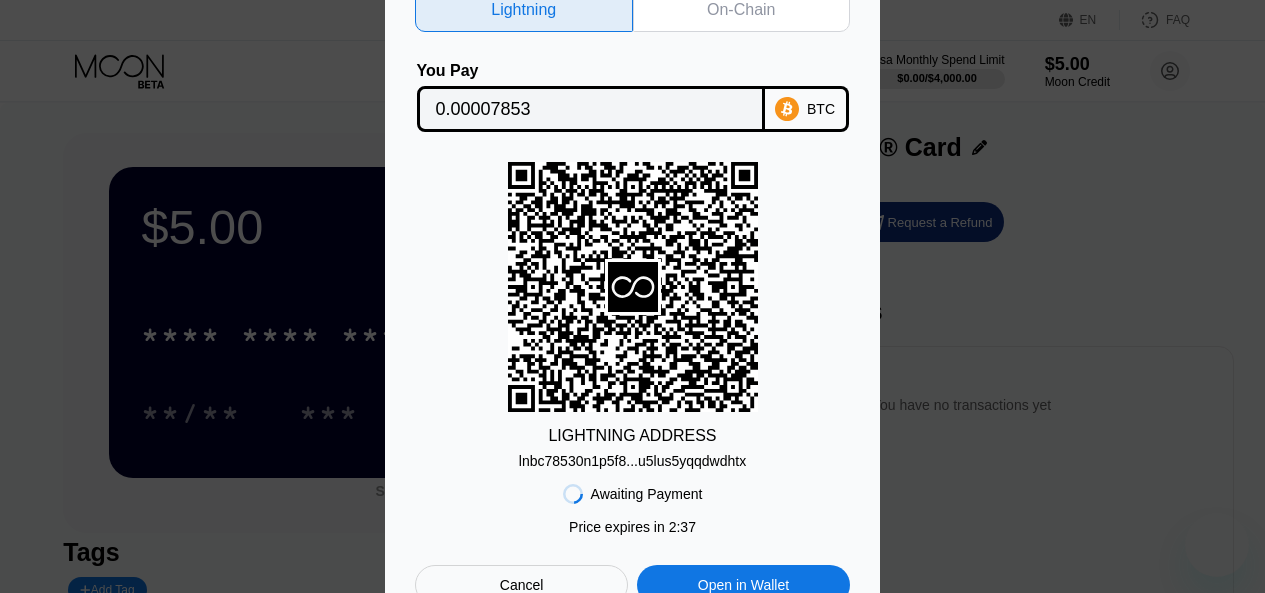 scroll, scrollTop: 100, scrollLeft: 0, axis: vertical 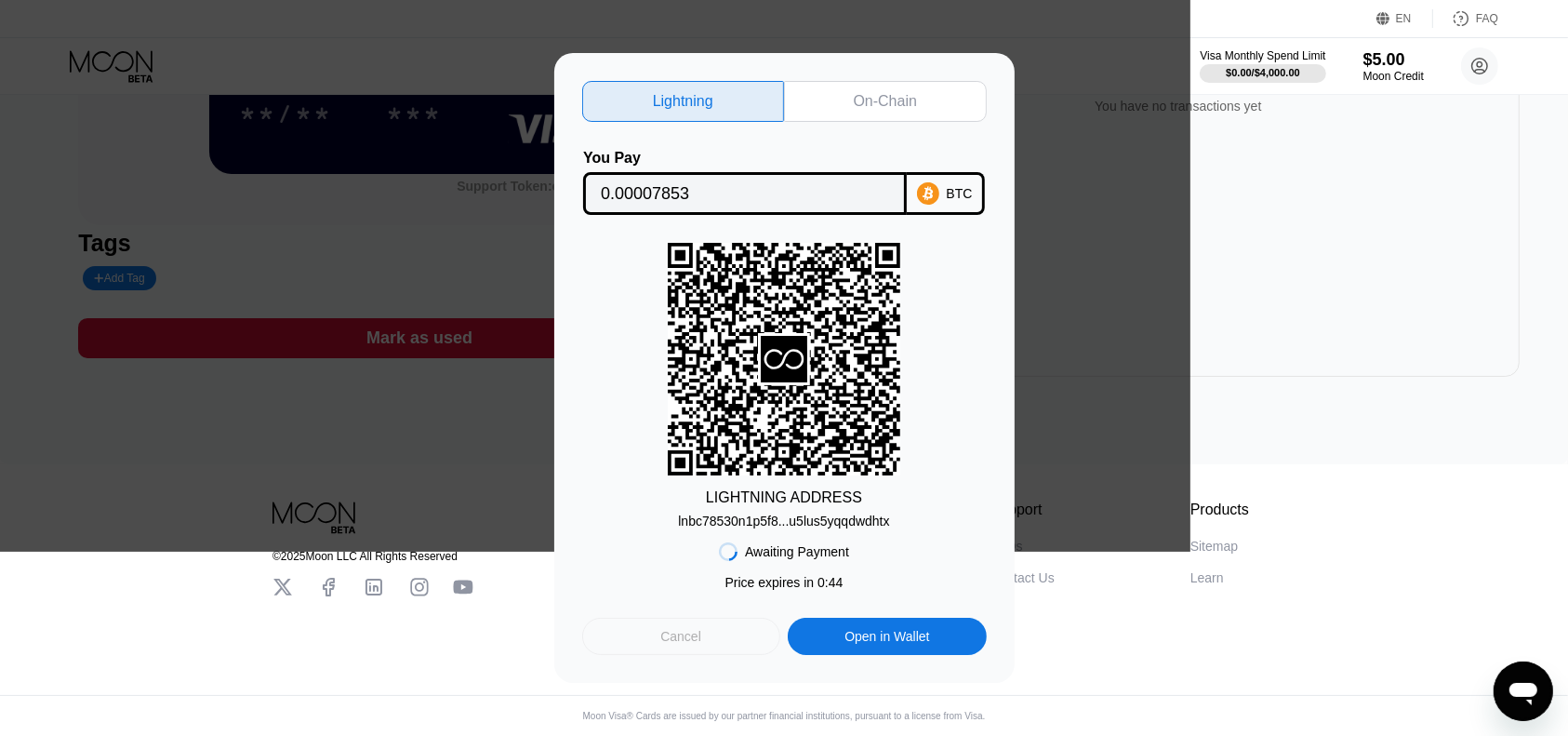 click on "Cancel" at bounding box center [681, 636] 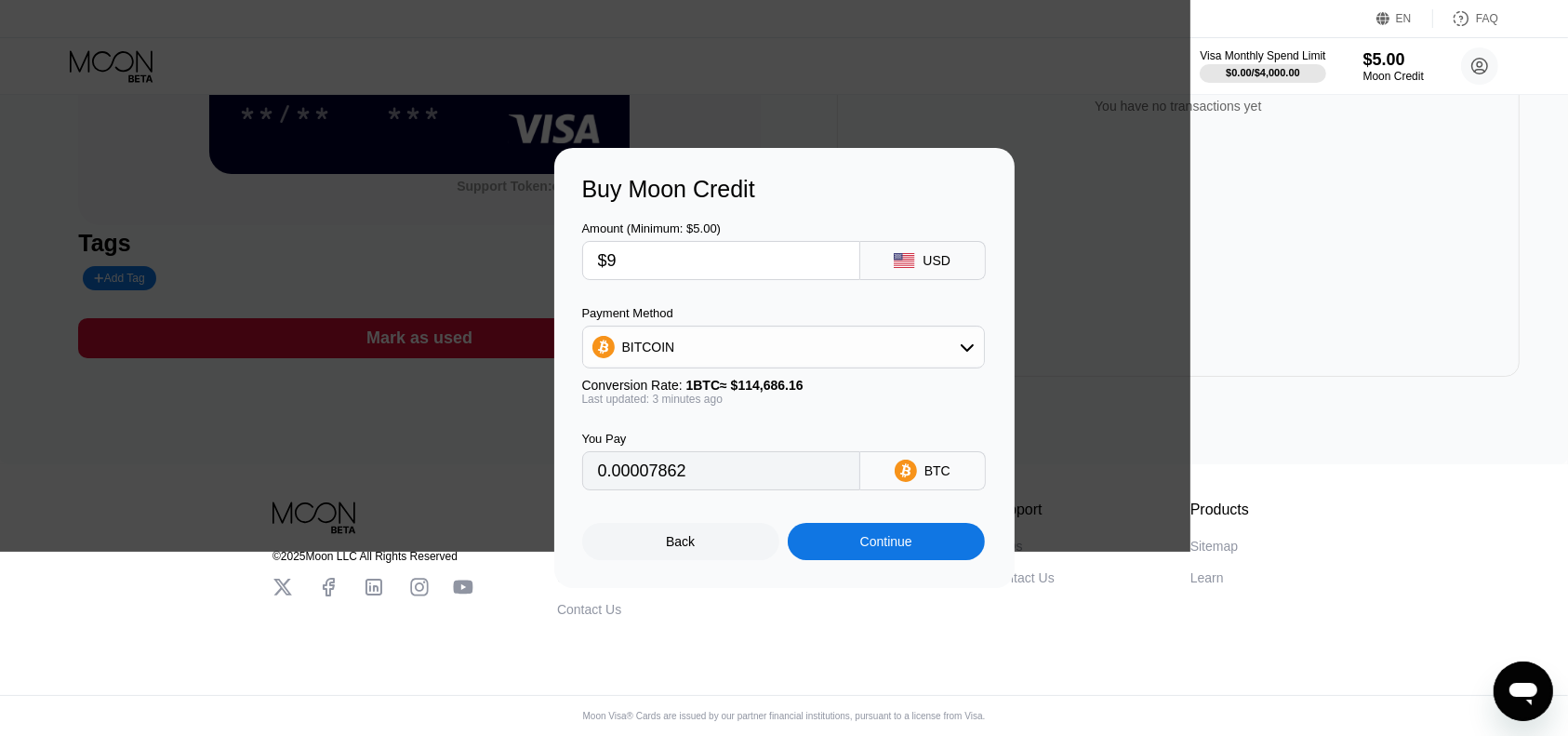 type on "0.00007862" 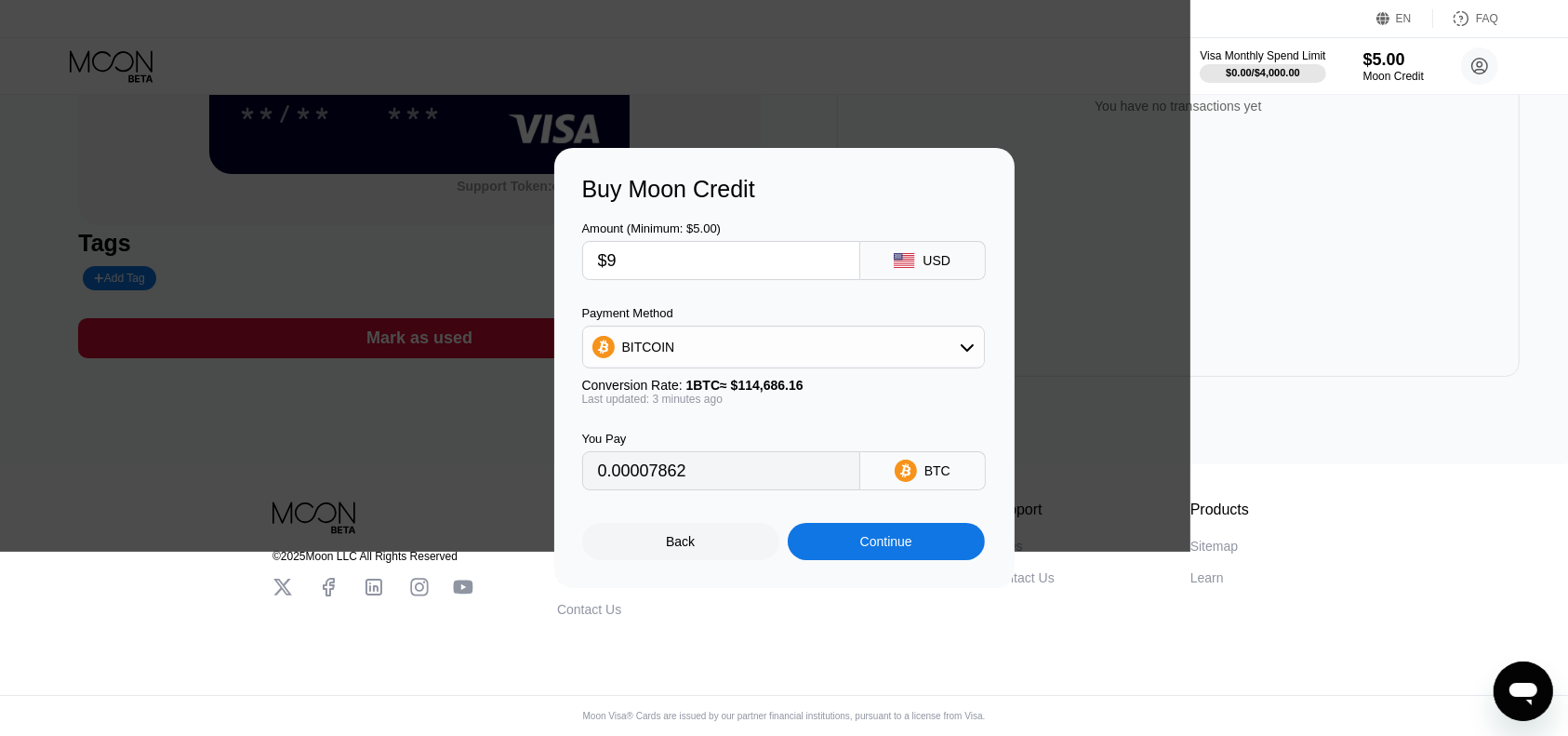 click on "$9" at bounding box center [721, 261] 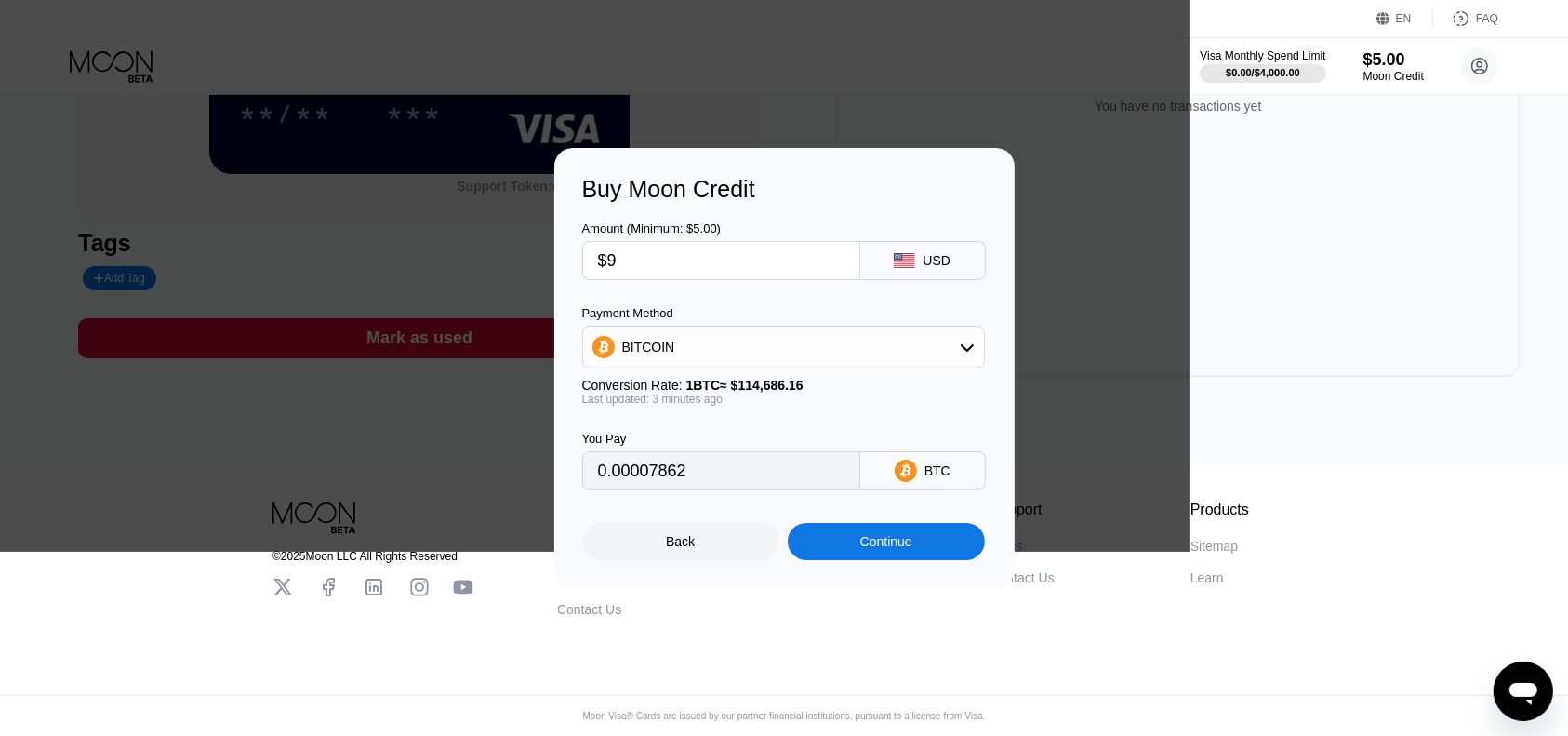 type on "$8" 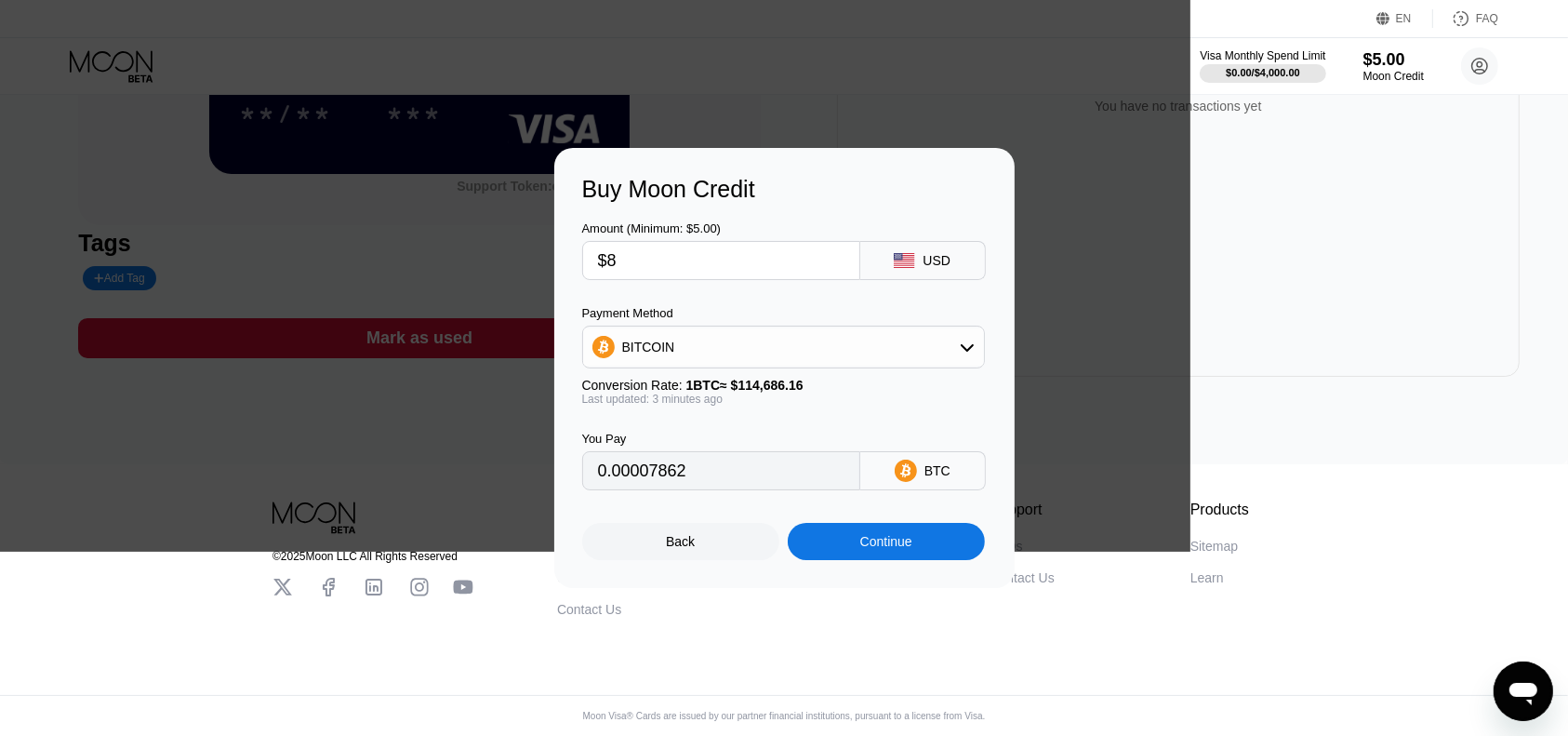 type on "0.00006988" 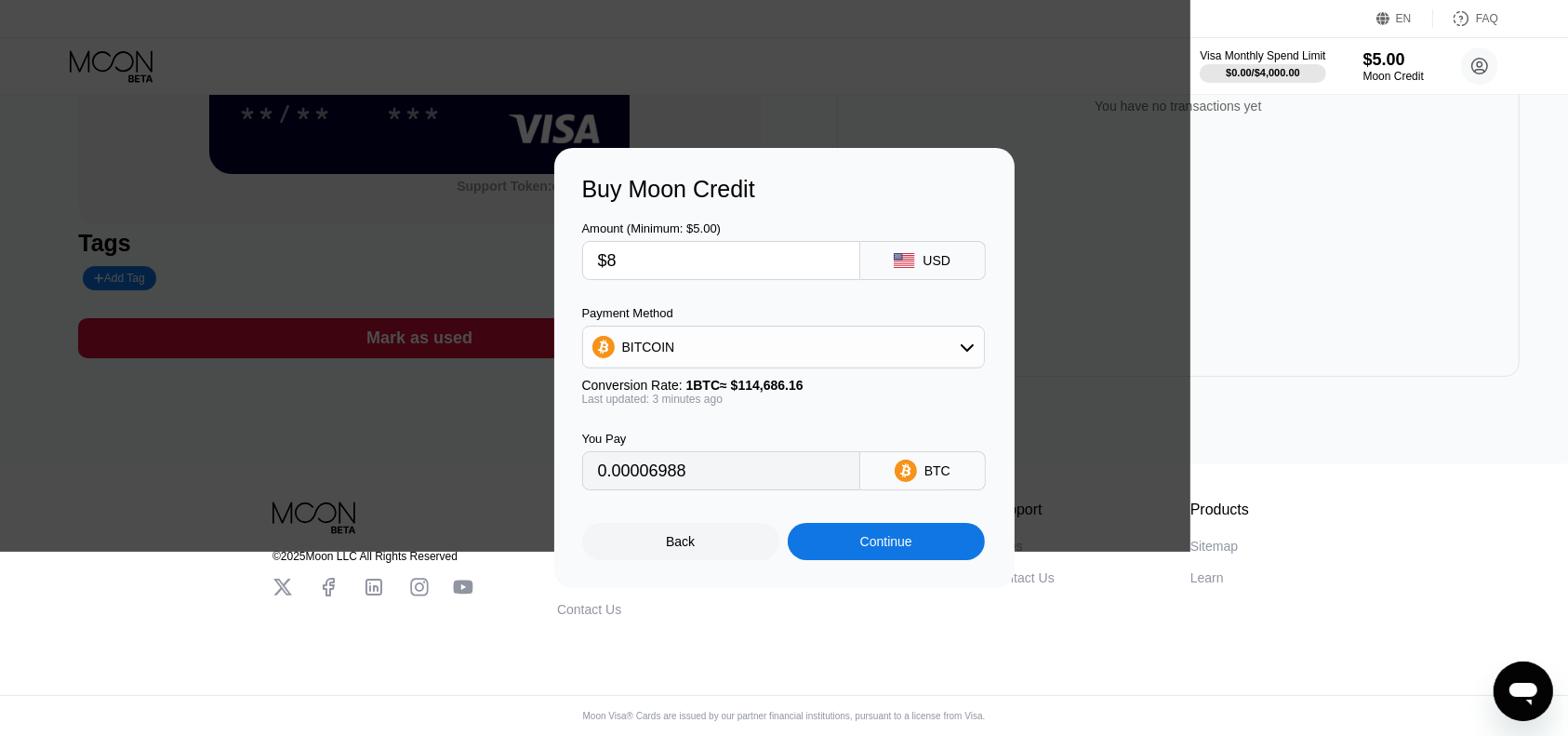 type on "$8" 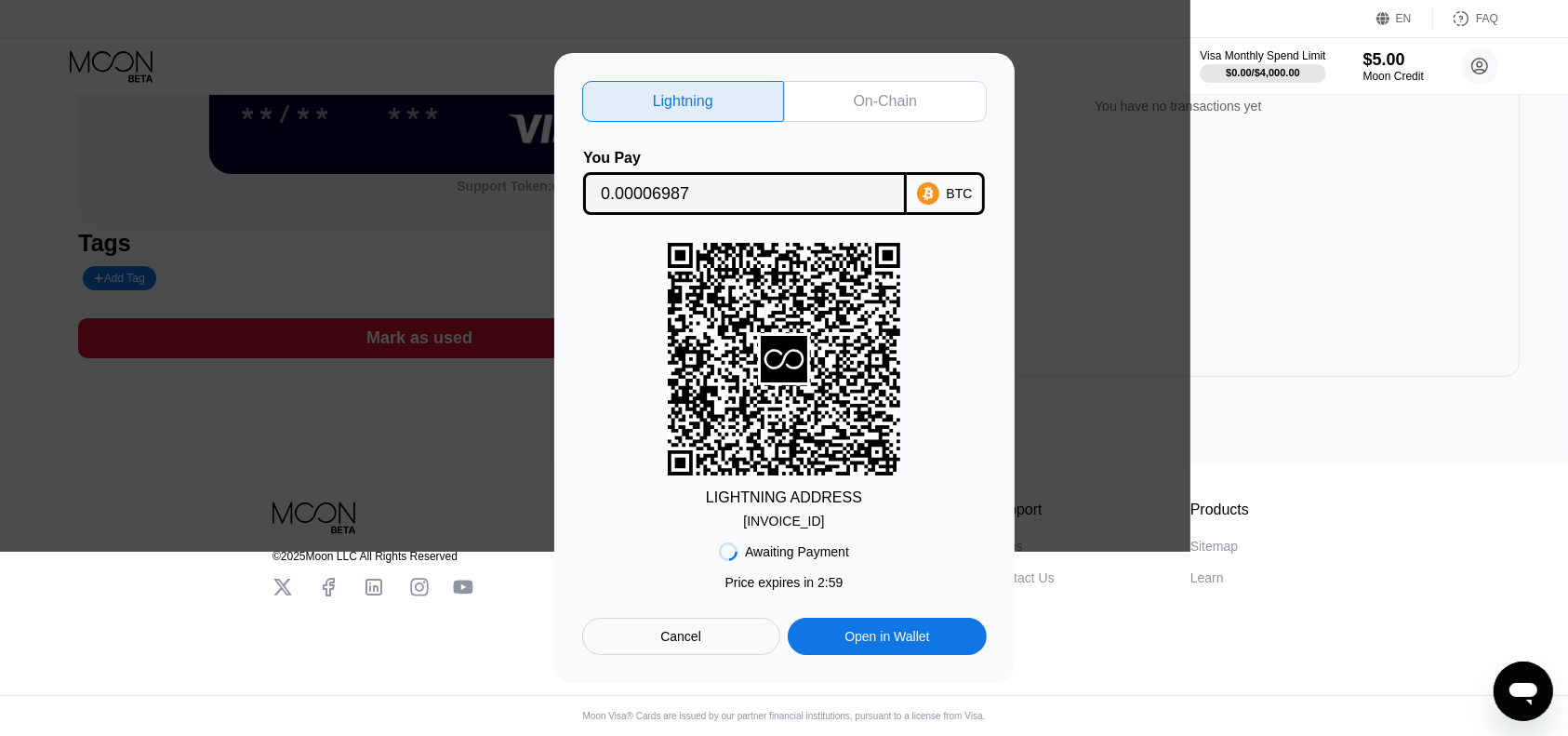 click on "lnbc69870n1p5f8...8zzth6kgpuquml7" at bounding box center [783, 521] 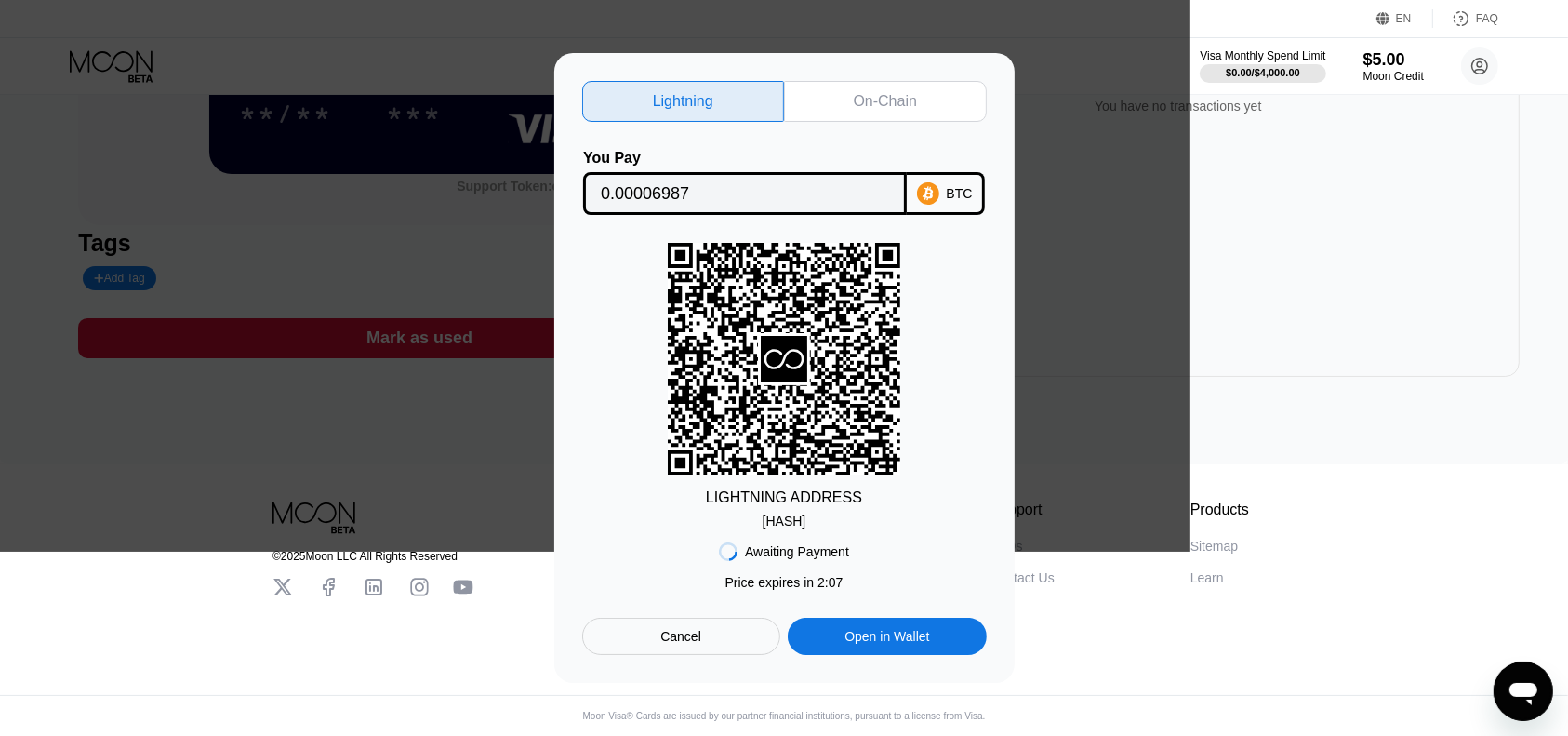 scroll, scrollTop: 283, scrollLeft: 0, axis: vertical 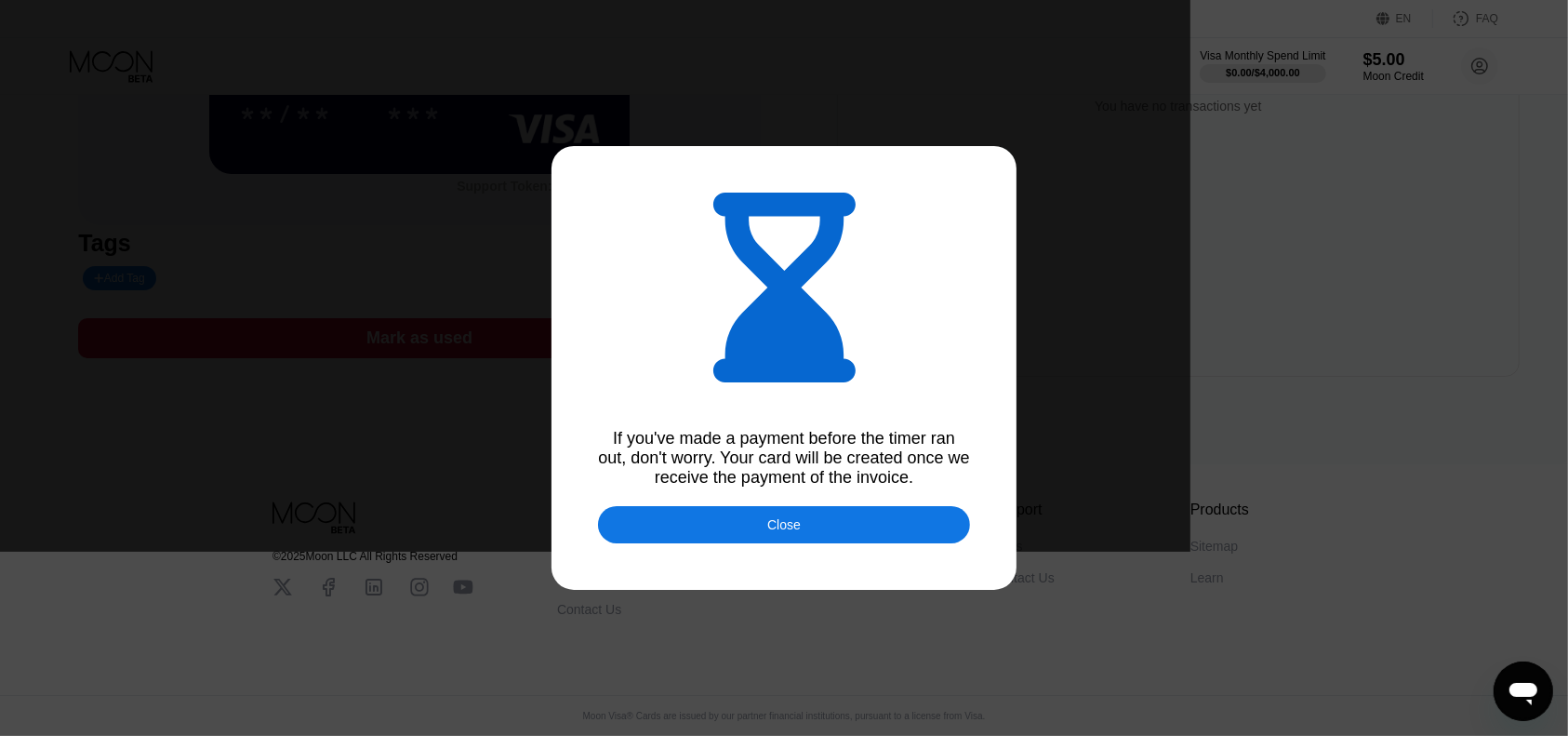 type on "0.00006990" 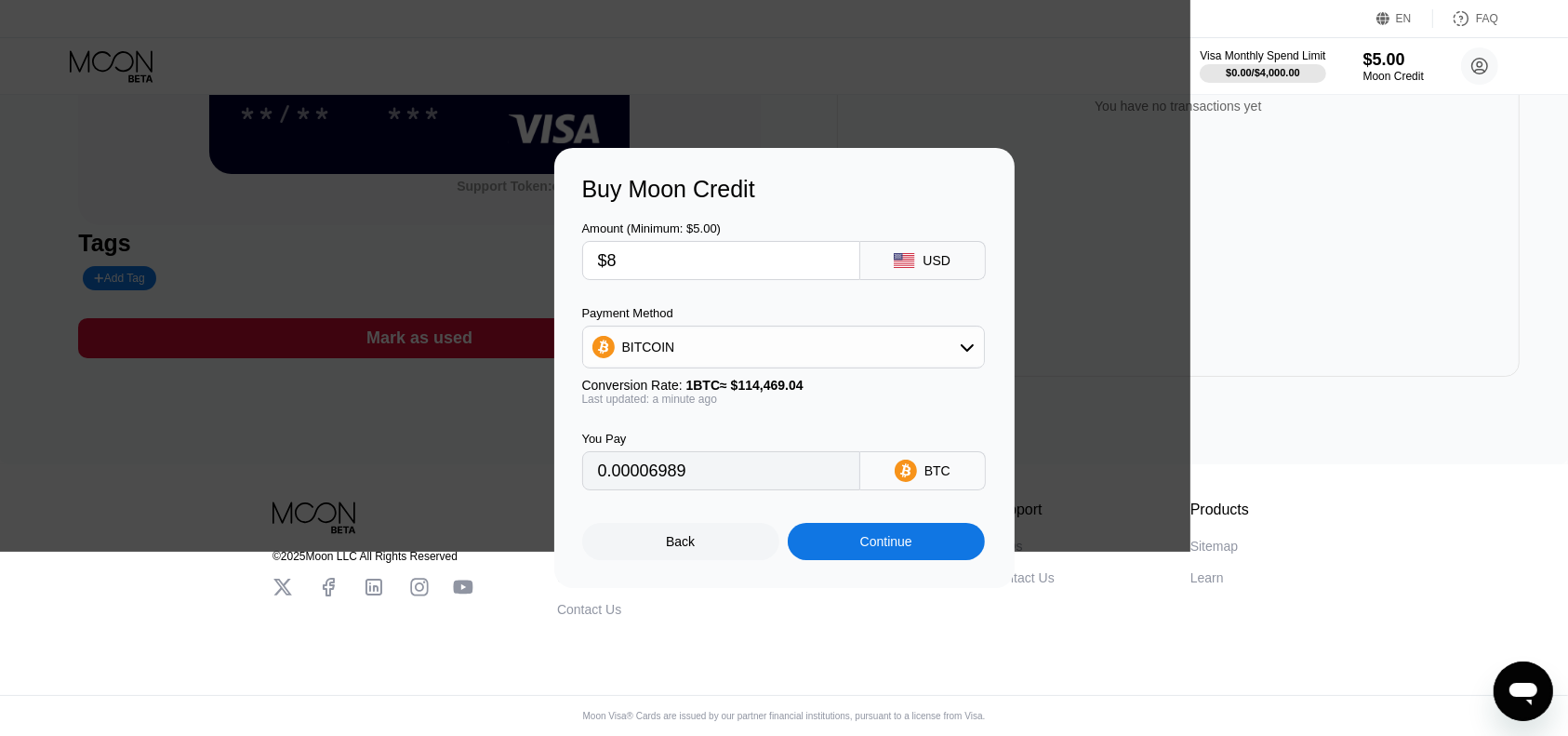 scroll, scrollTop: 0, scrollLeft: 0, axis: both 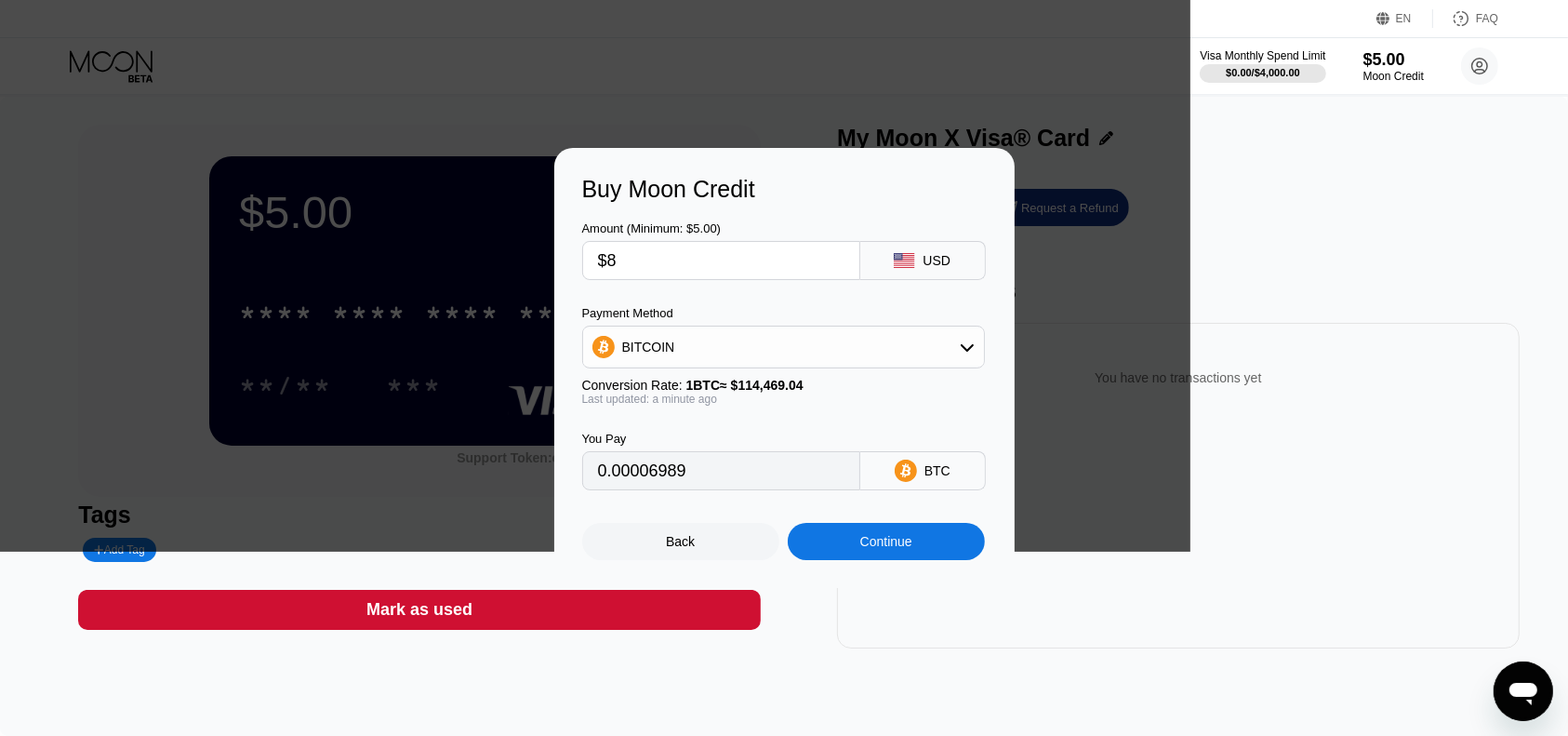 click on "Continue" at bounding box center (886, 542) 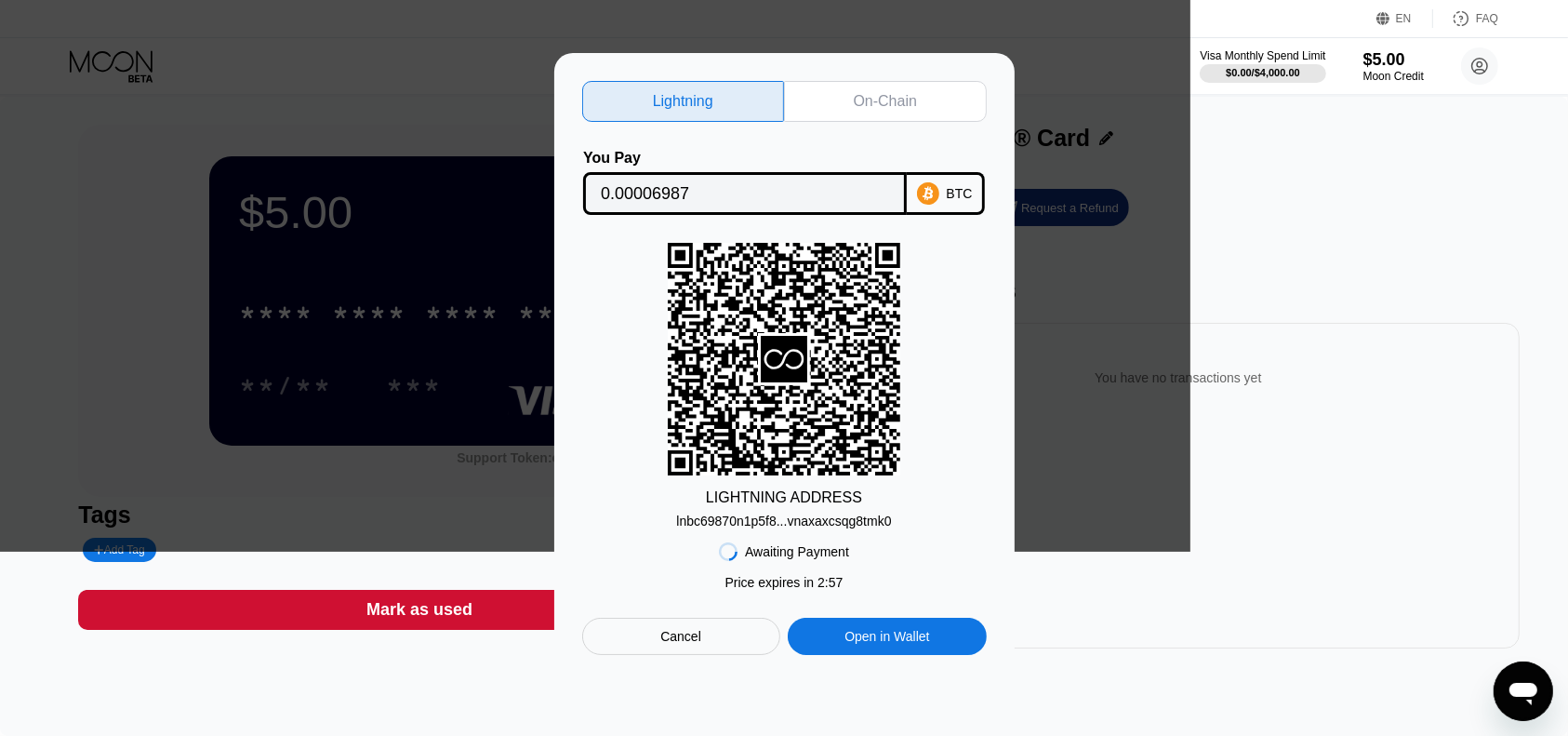 click on "lnbc69870n1p5f8...vnaxaxcsqg8tmk0" at bounding box center (783, 521) 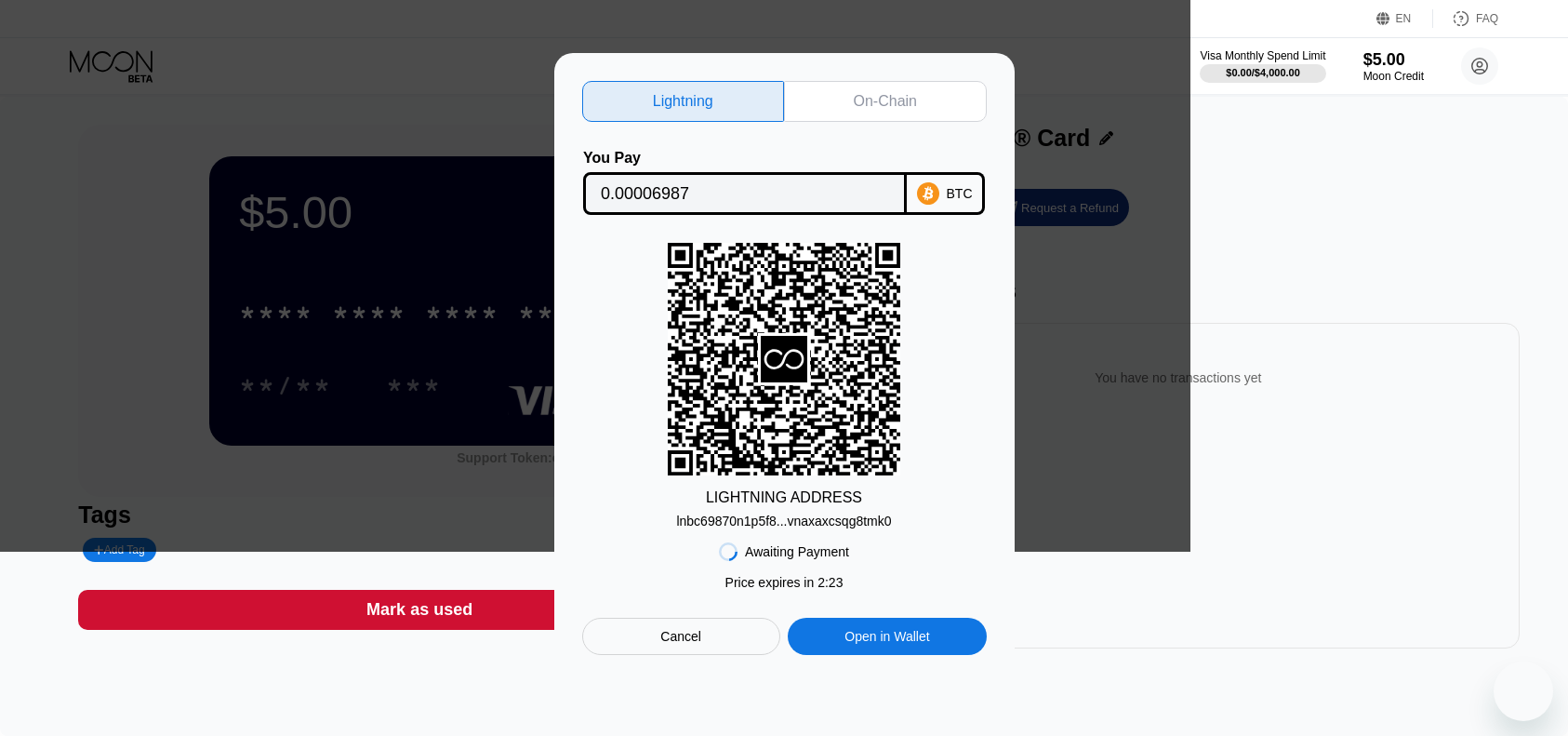 scroll, scrollTop: 0, scrollLeft: 0, axis: both 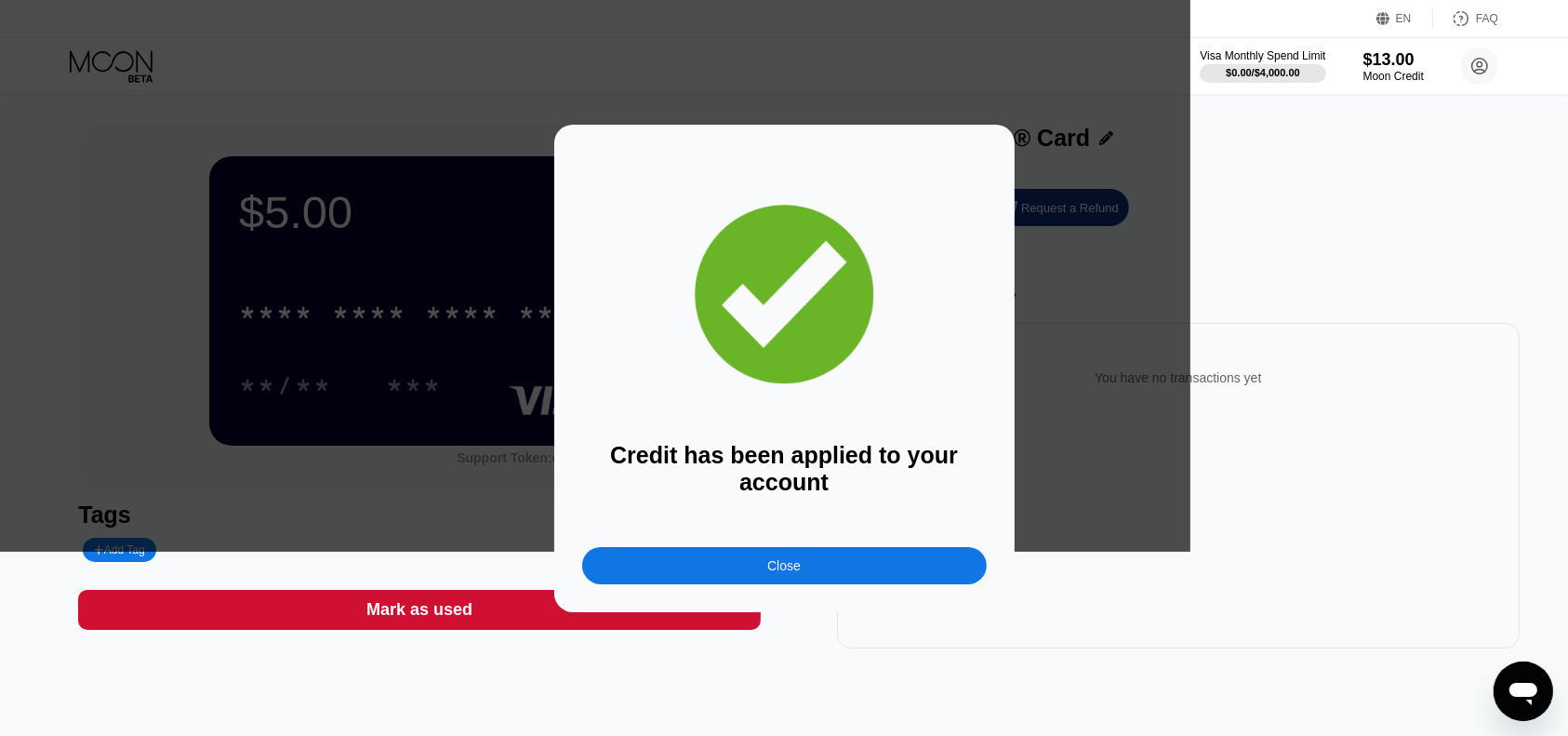 click on "Close" at bounding box center (784, 566) 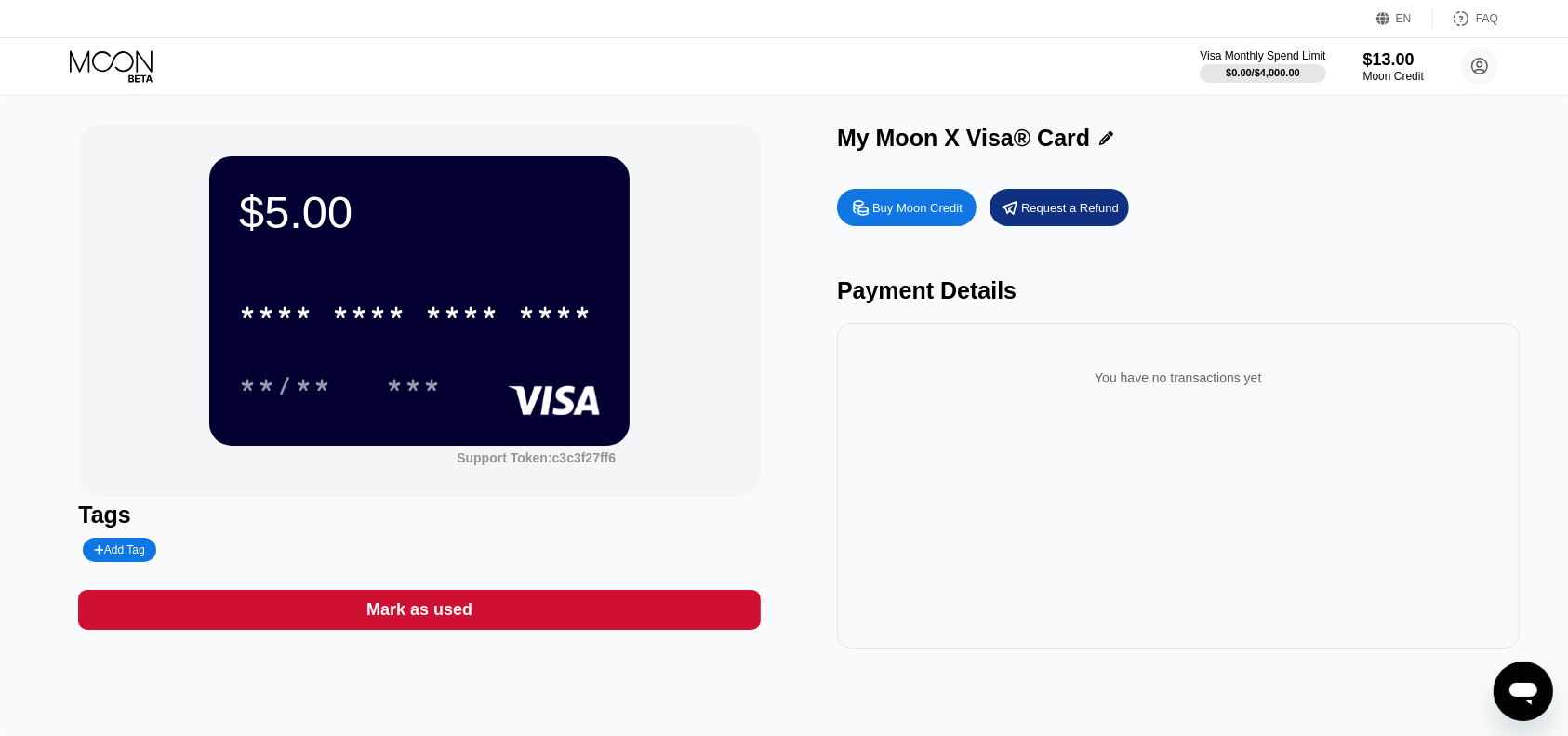 click on "* * * *" at bounding box center [369, 315] 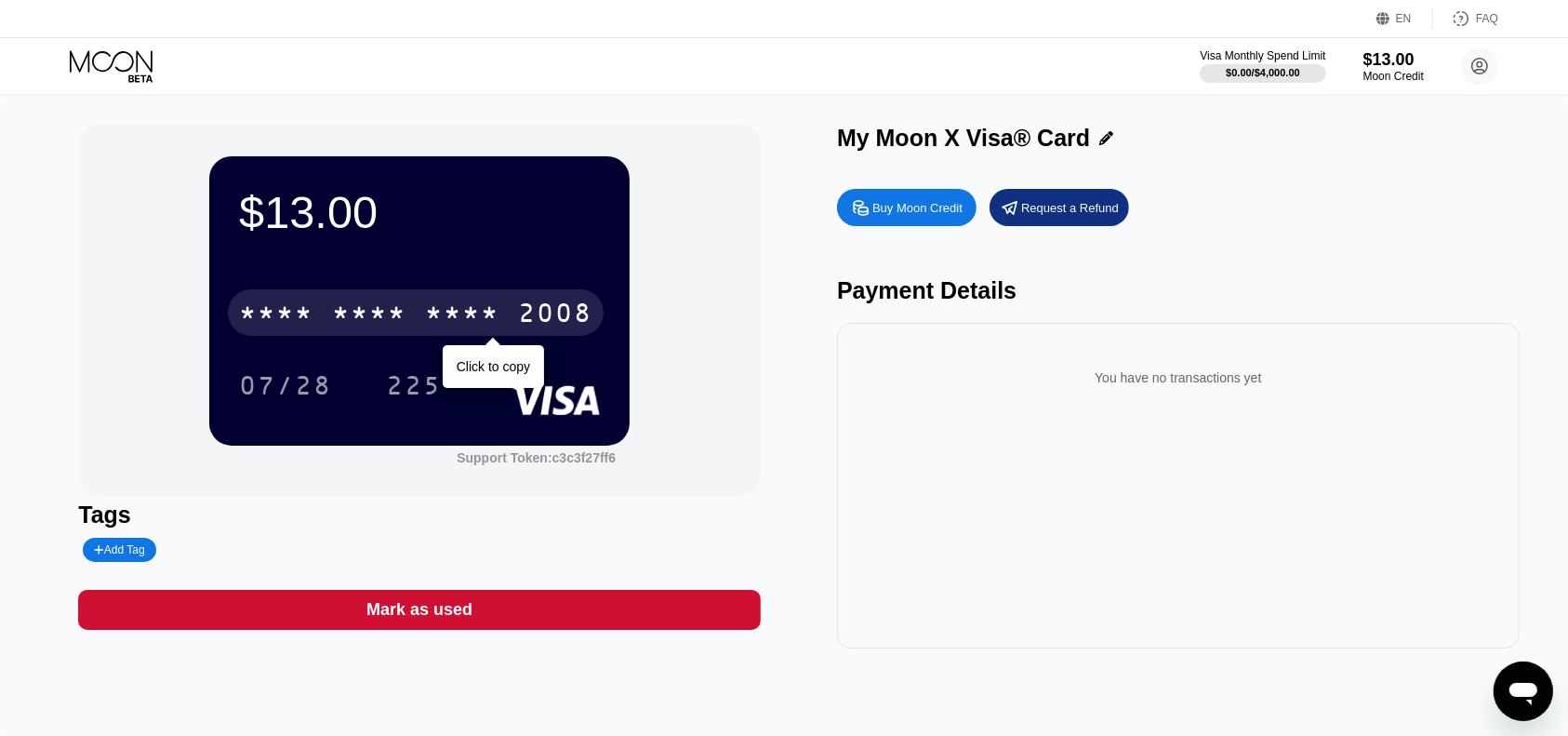click on "* * * *" at bounding box center [369, 315] 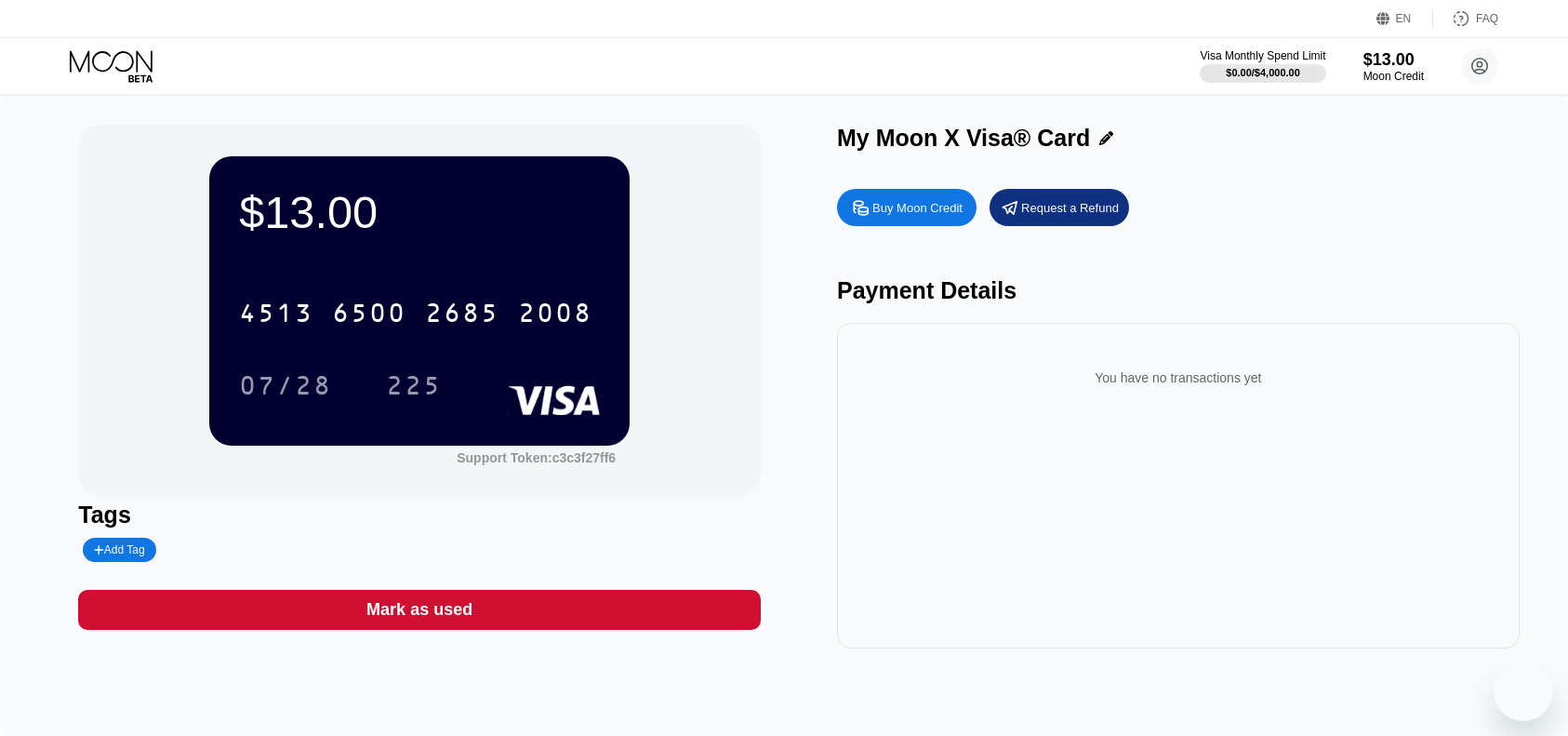 scroll, scrollTop: 0, scrollLeft: 0, axis: both 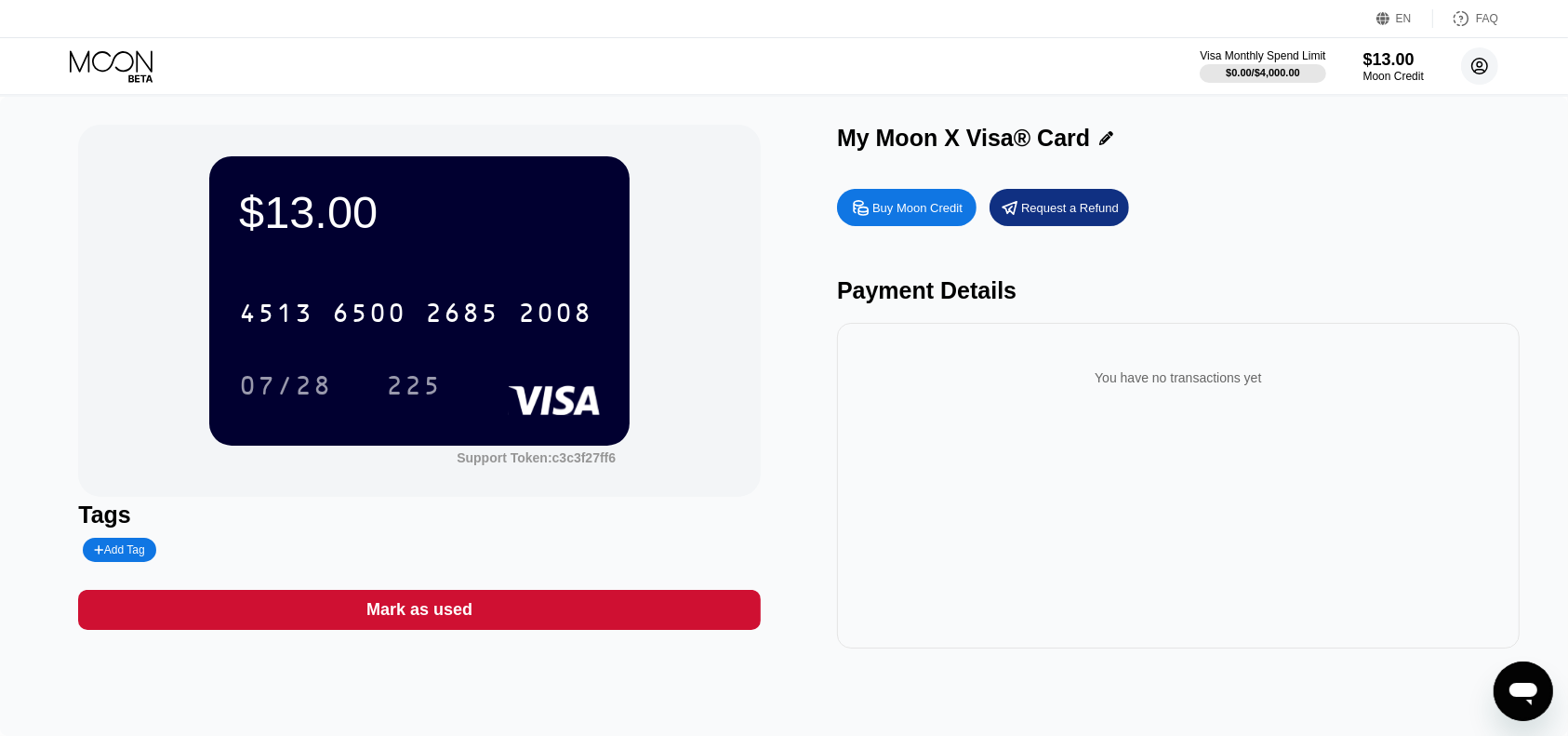 click 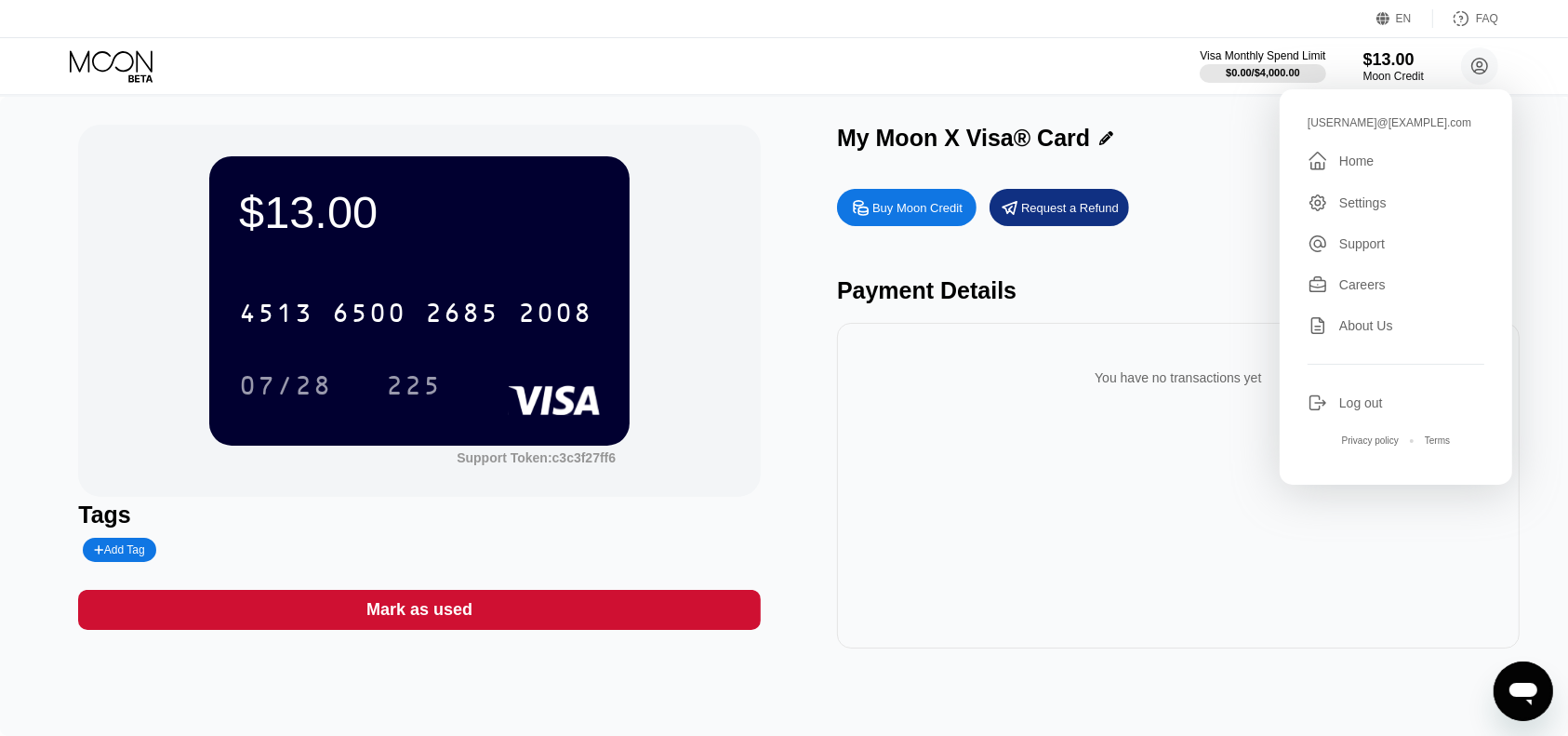 click on "$13.00 [CREDIT CARD] 07/28 [YEAR] [TOKEN] [TAGS] [ADD] [TAG] [MARK] [AS] [USED] [MY] [MOON] [X] [VISA]® [CARD] [BUY] [MOON] [CREDIT] [REQUEST] [A] [REFUND] [PAYMENT] [DETAILS] [YOU] [HAVE] [NO] [TRANSACTIONS] [YET]" at bounding box center [783, 386] 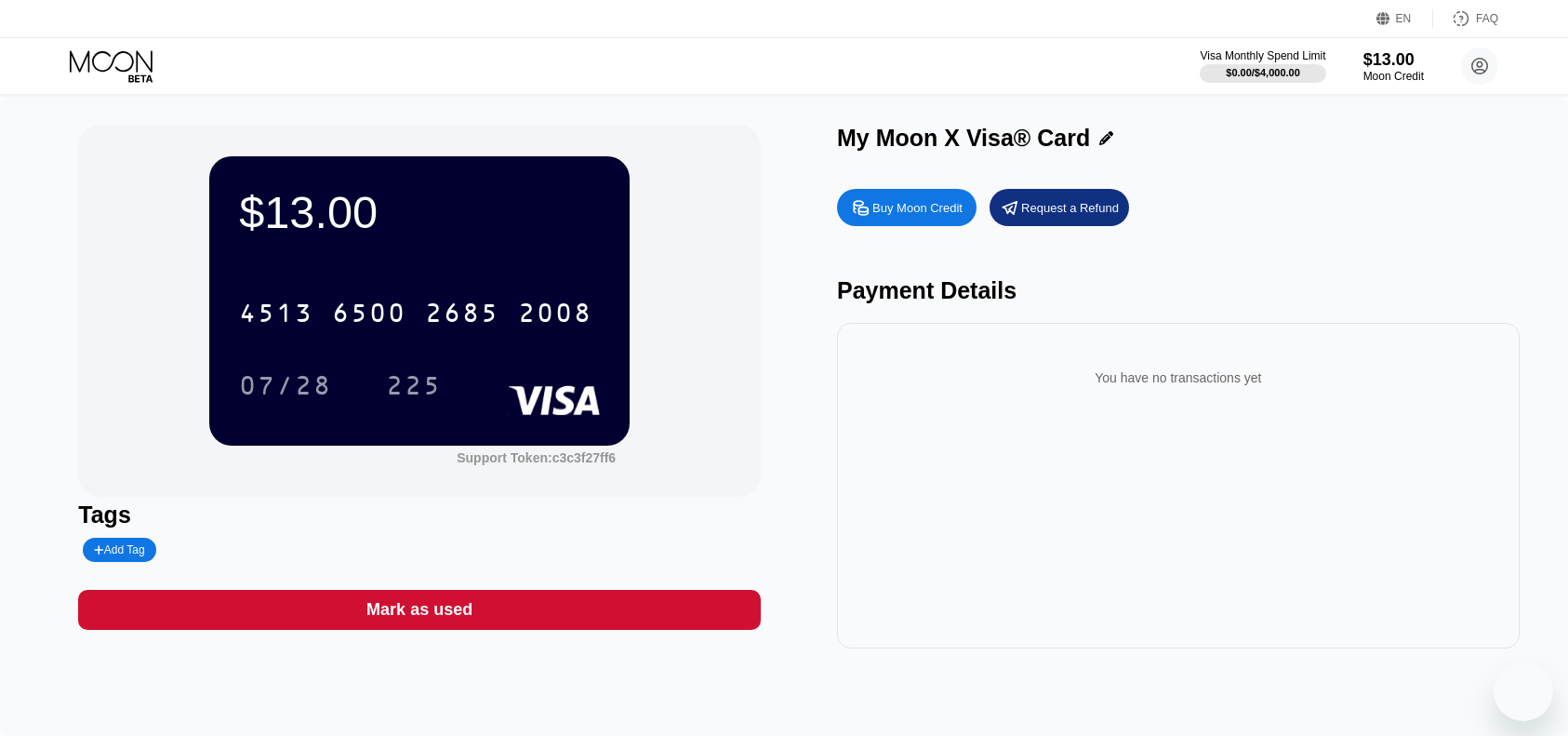 scroll, scrollTop: 0, scrollLeft: 0, axis: both 